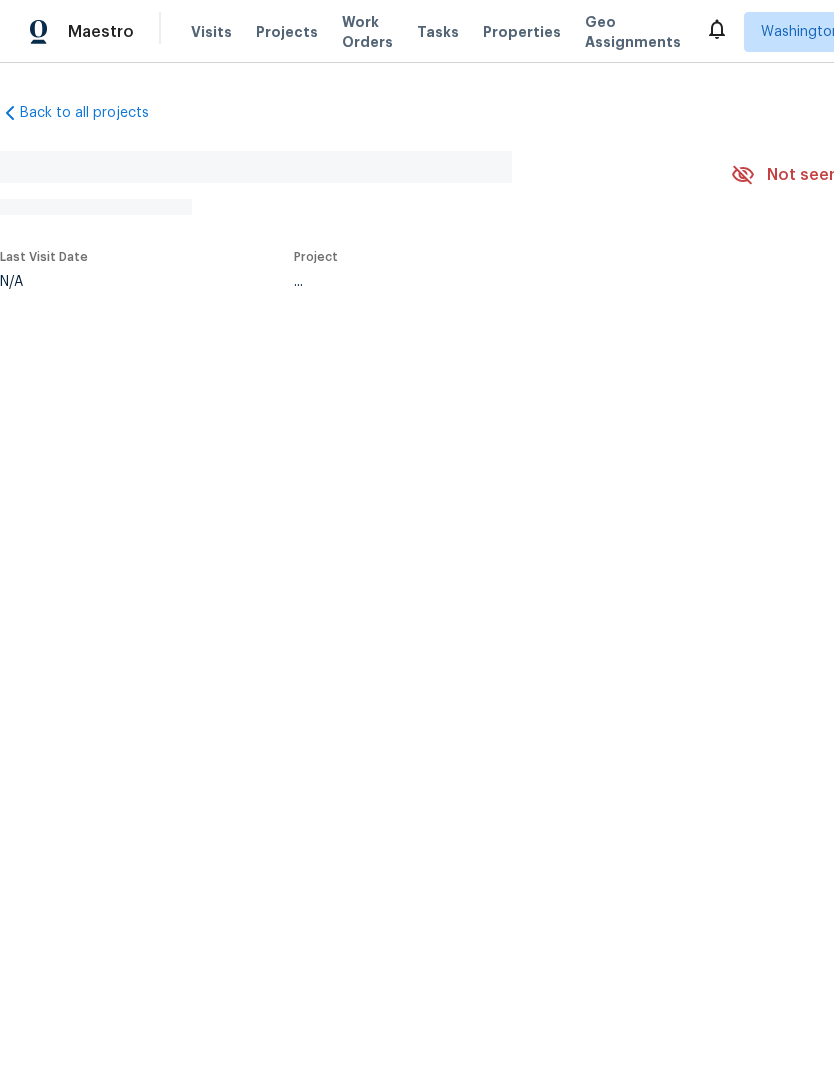 scroll, scrollTop: 0, scrollLeft: 0, axis: both 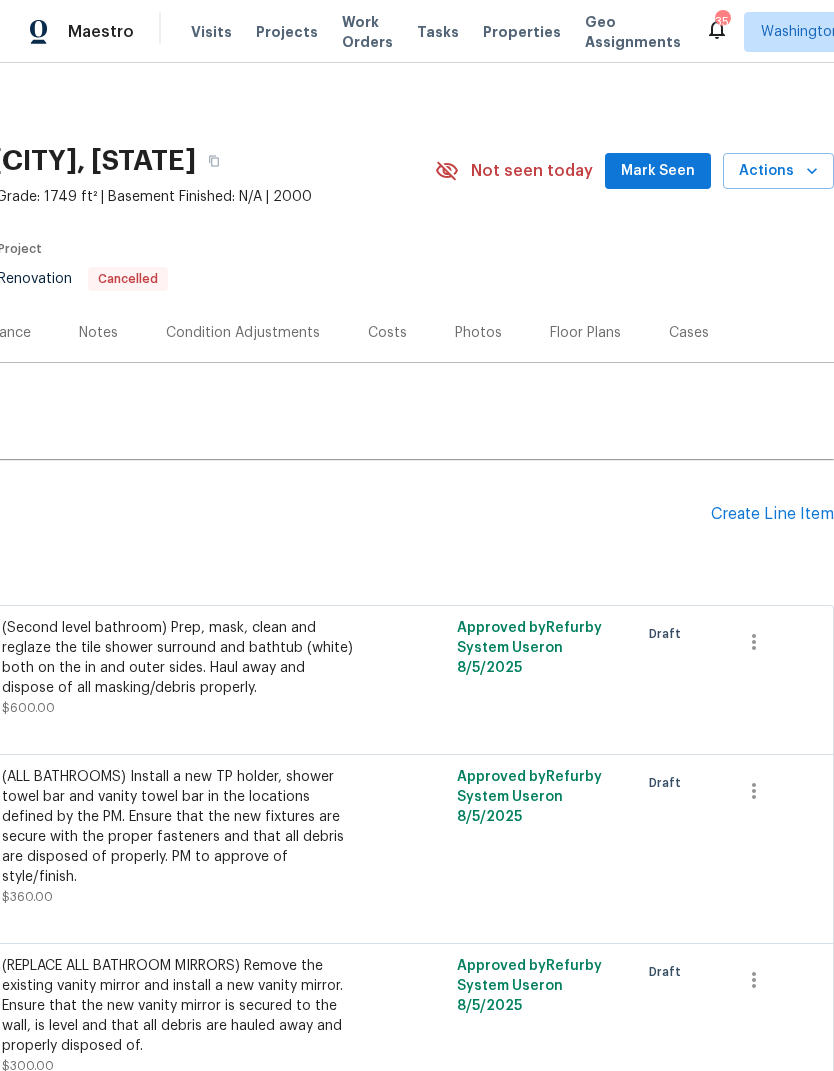 click on "Create Line Item" at bounding box center [772, 514] 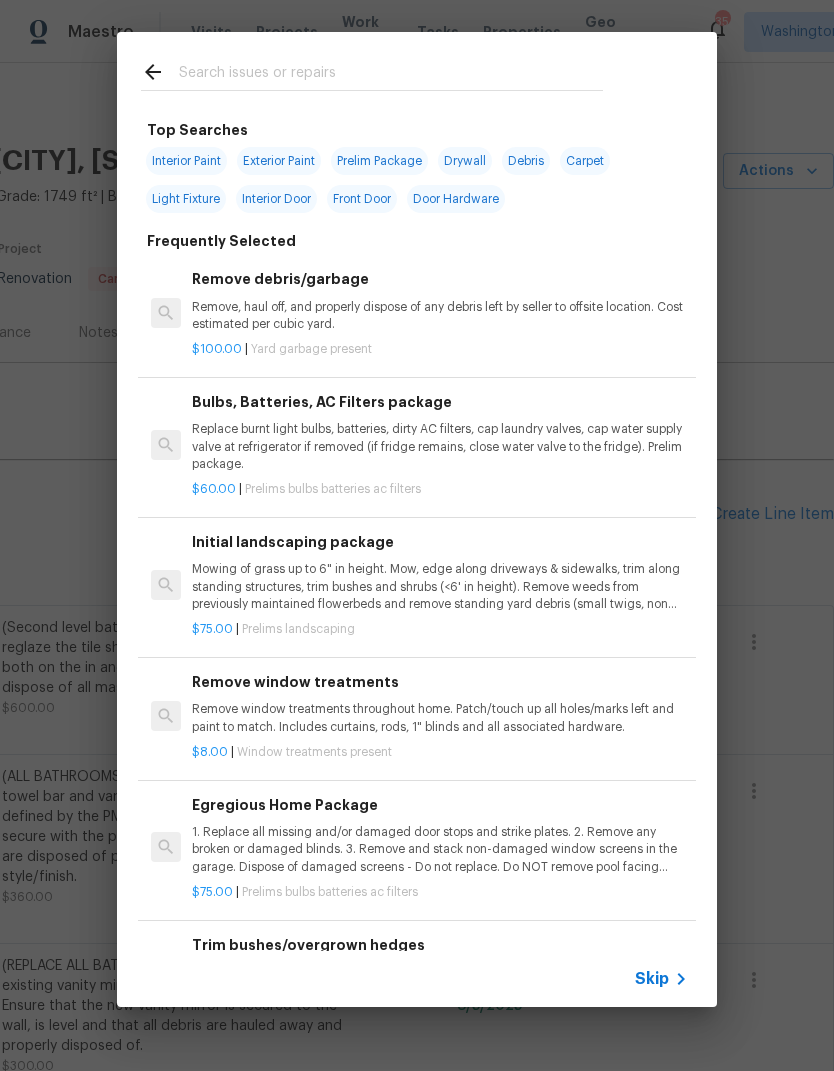 click at bounding box center (372, 71) 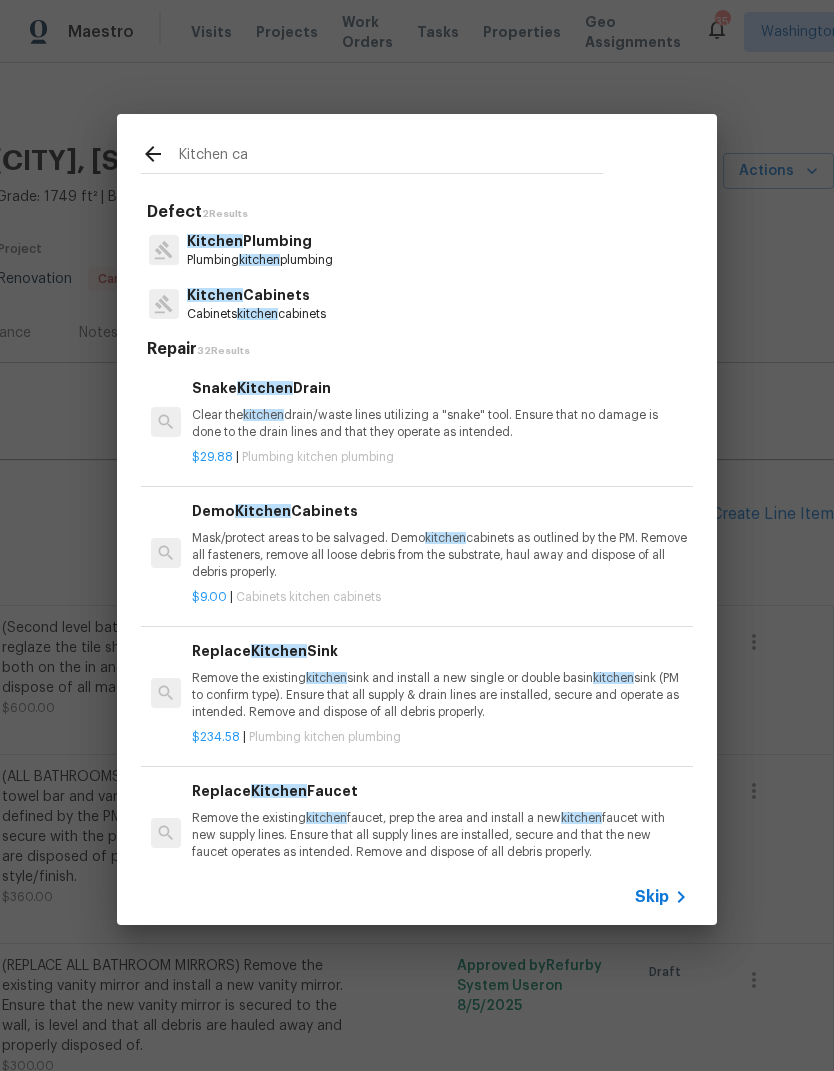 type on "Kitchen cab" 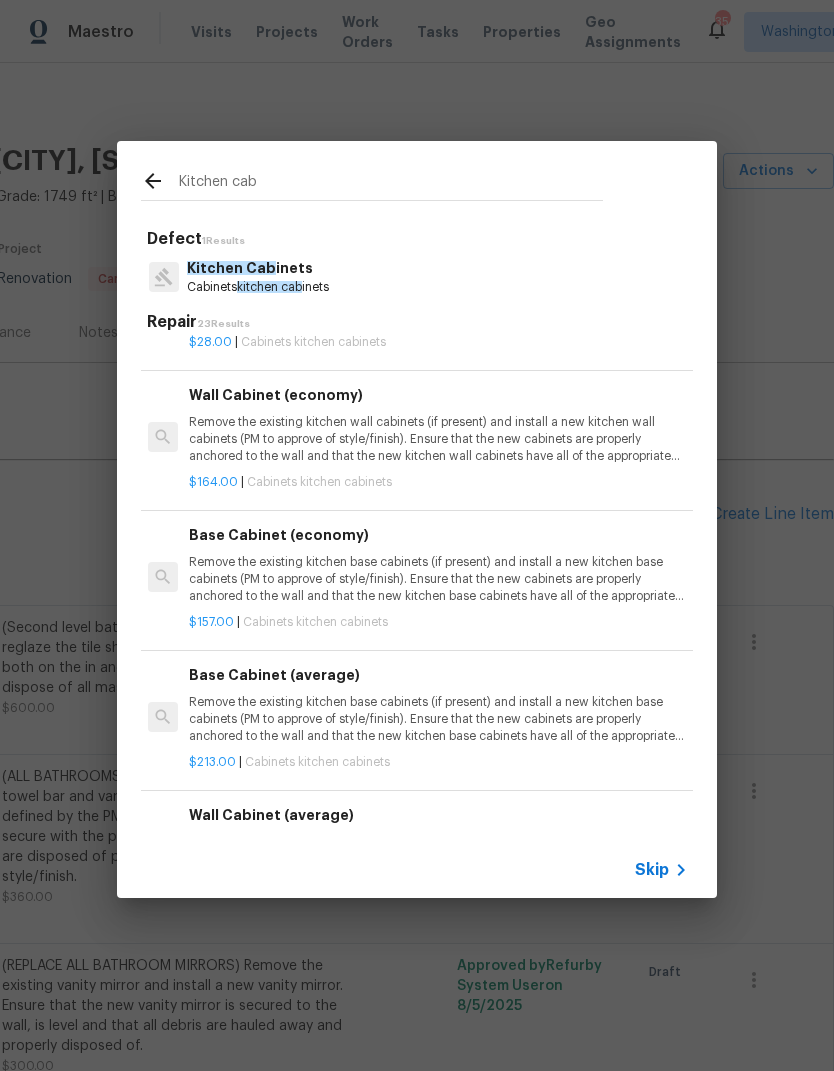 scroll, scrollTop: 667, scrollLeft: 3, axis: both 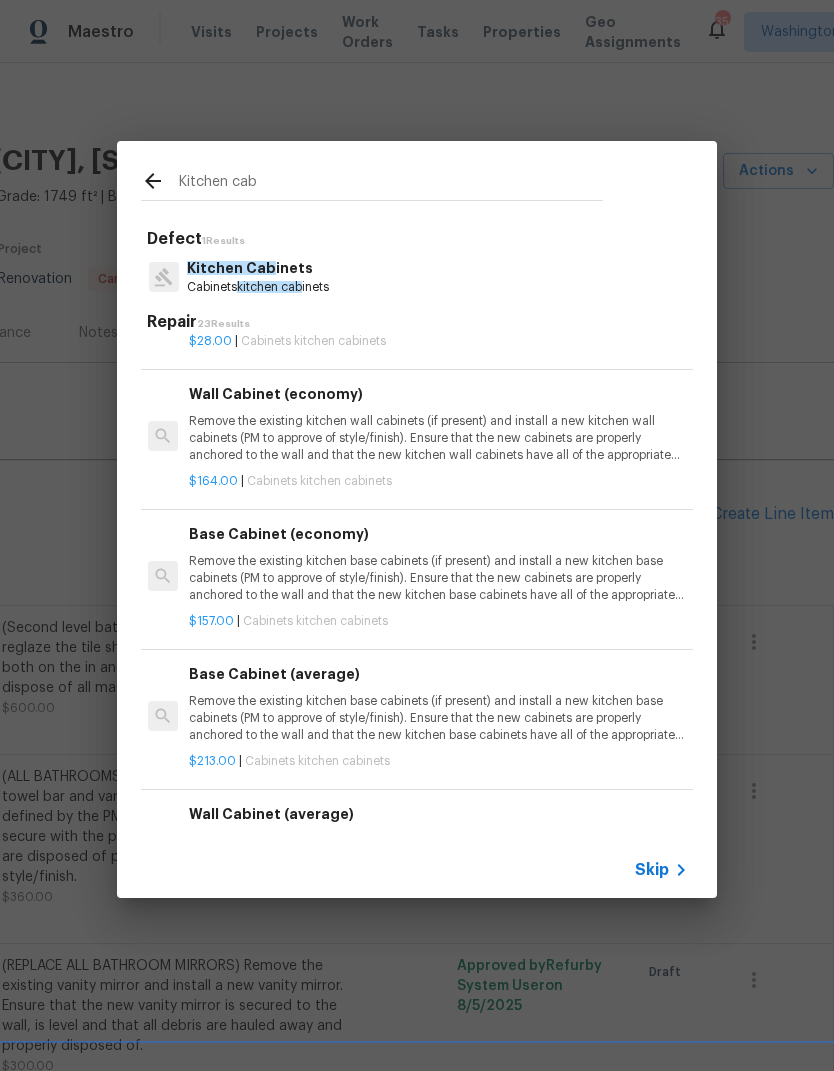 click on "Remove the existing kitchen base cabinets (if present) and install a new kitchen base cabinets (PM to approve of style/finish). Ensure that the new cabinets are properly anchored to the wall and that the new kitchen base cabinets have all of the appropriate hardware and that they operate as intended. Haul away and dispose of all debris. (ECONOMY)" at bounding box center [437, 578] 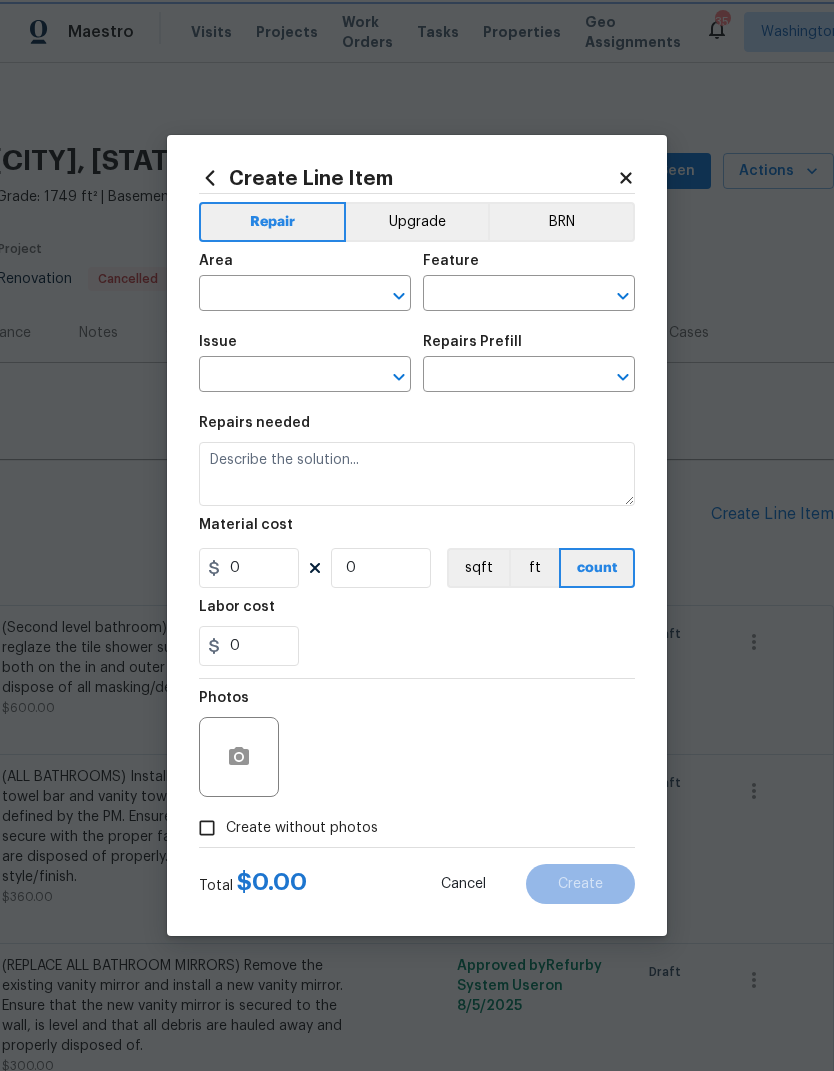type on "Cabinets" 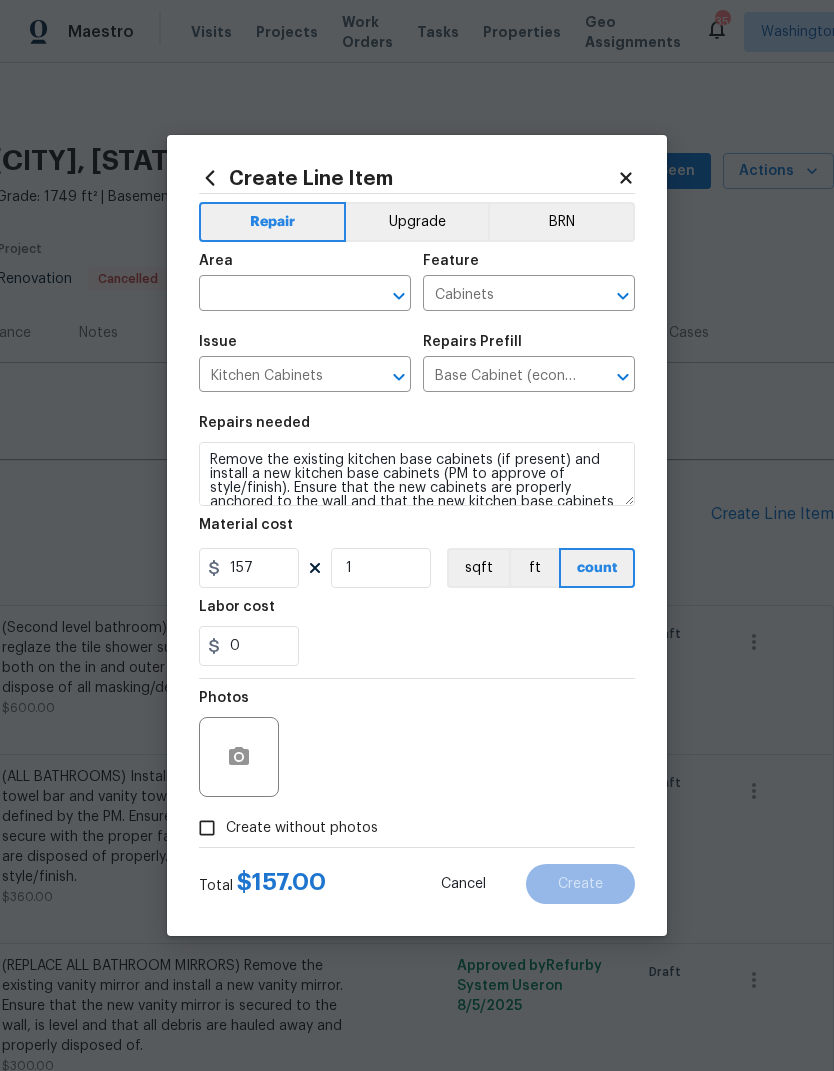 click 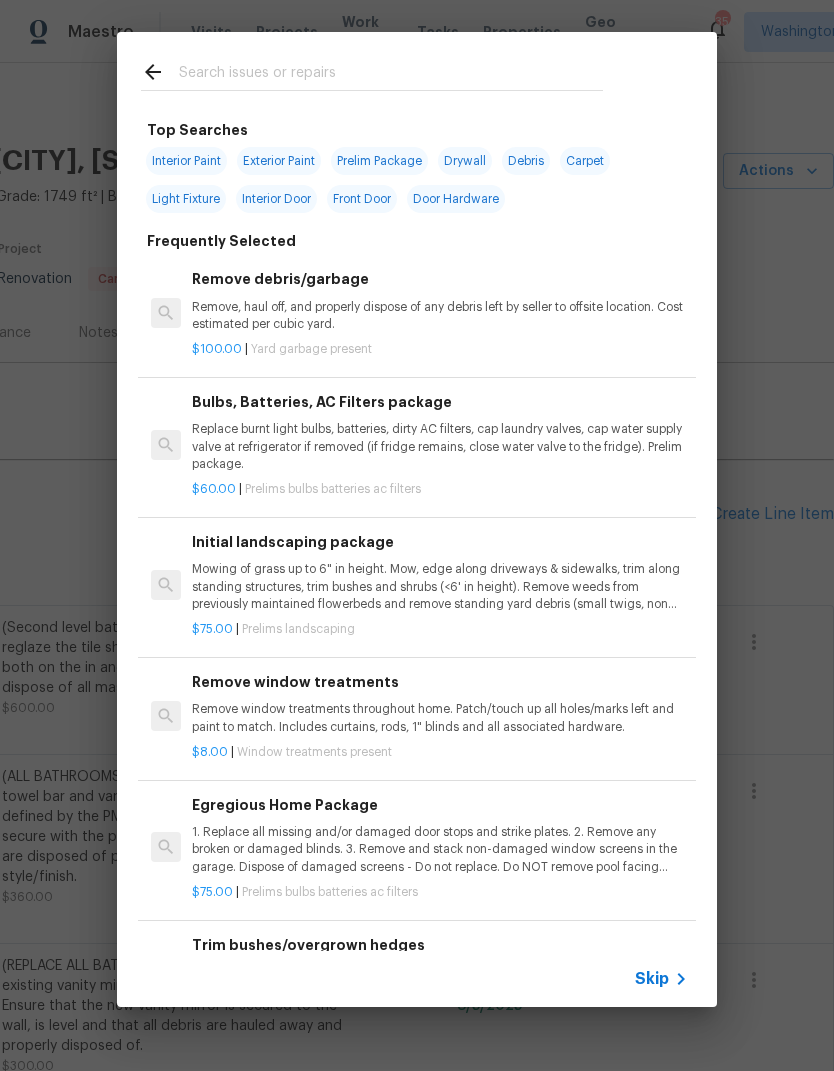 click at bounding box center (391, 75) 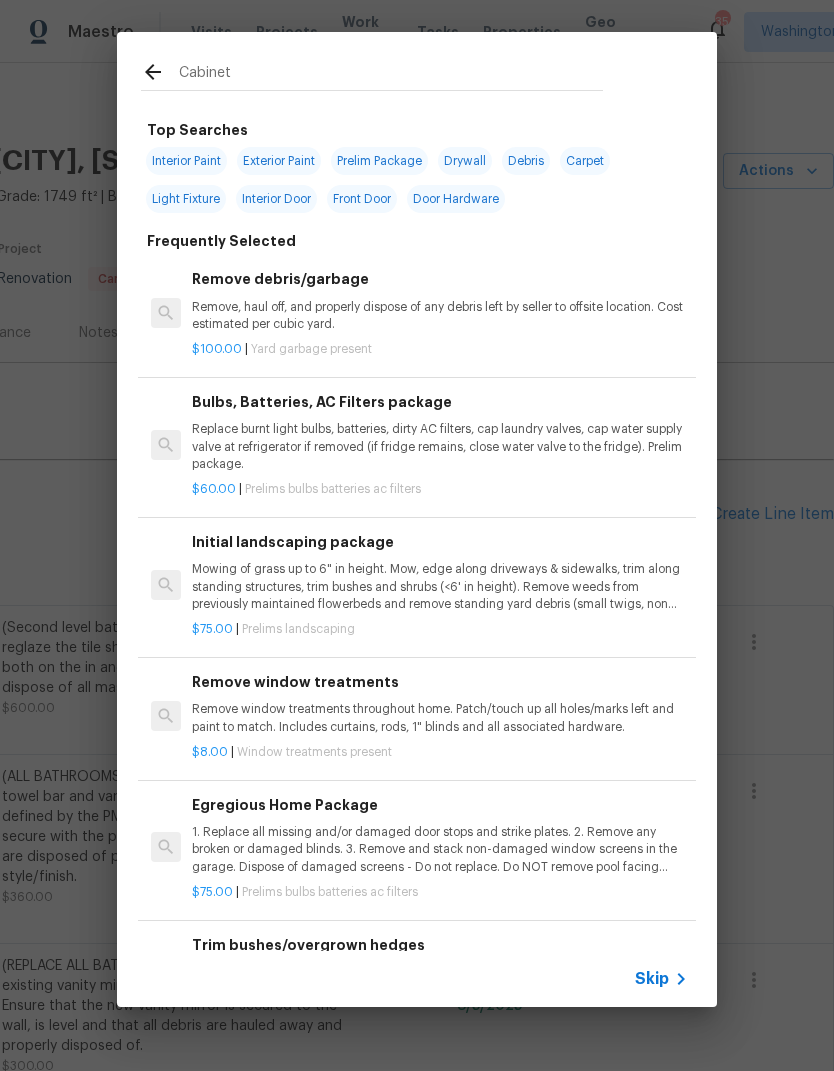 type on "Cabinets" 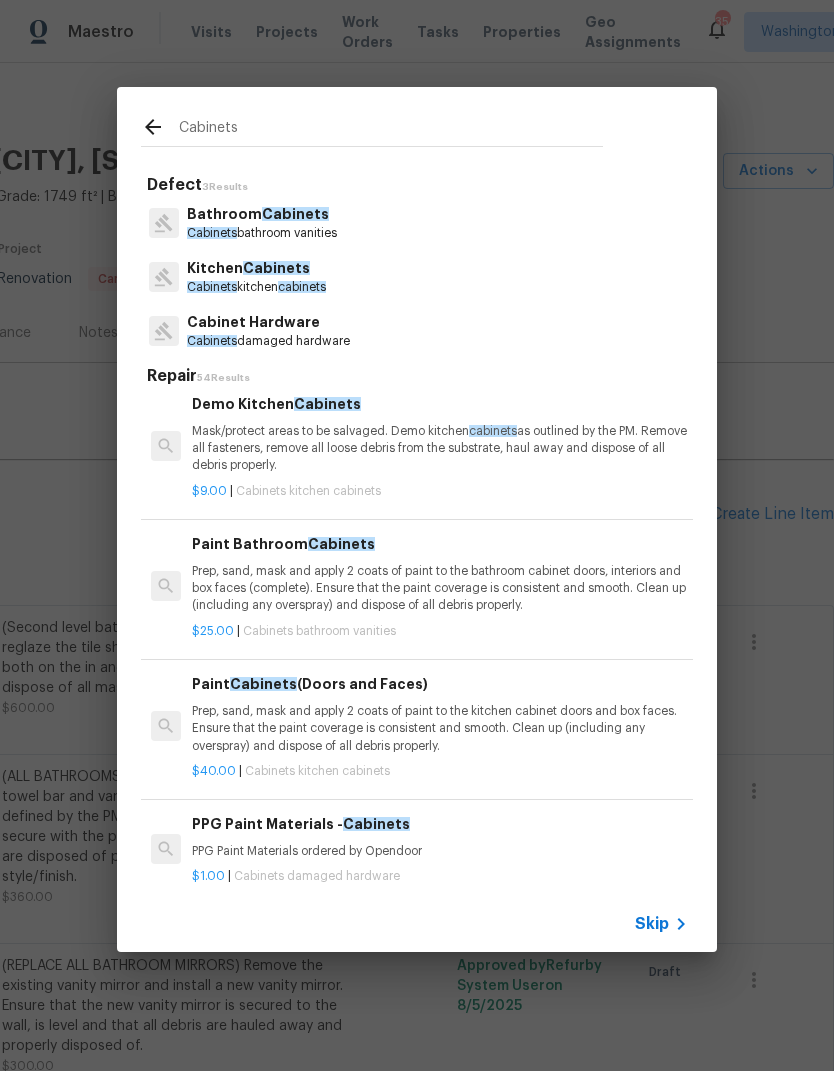 scroll, scrollTop: 26, scrollLeft: -1, axis: both 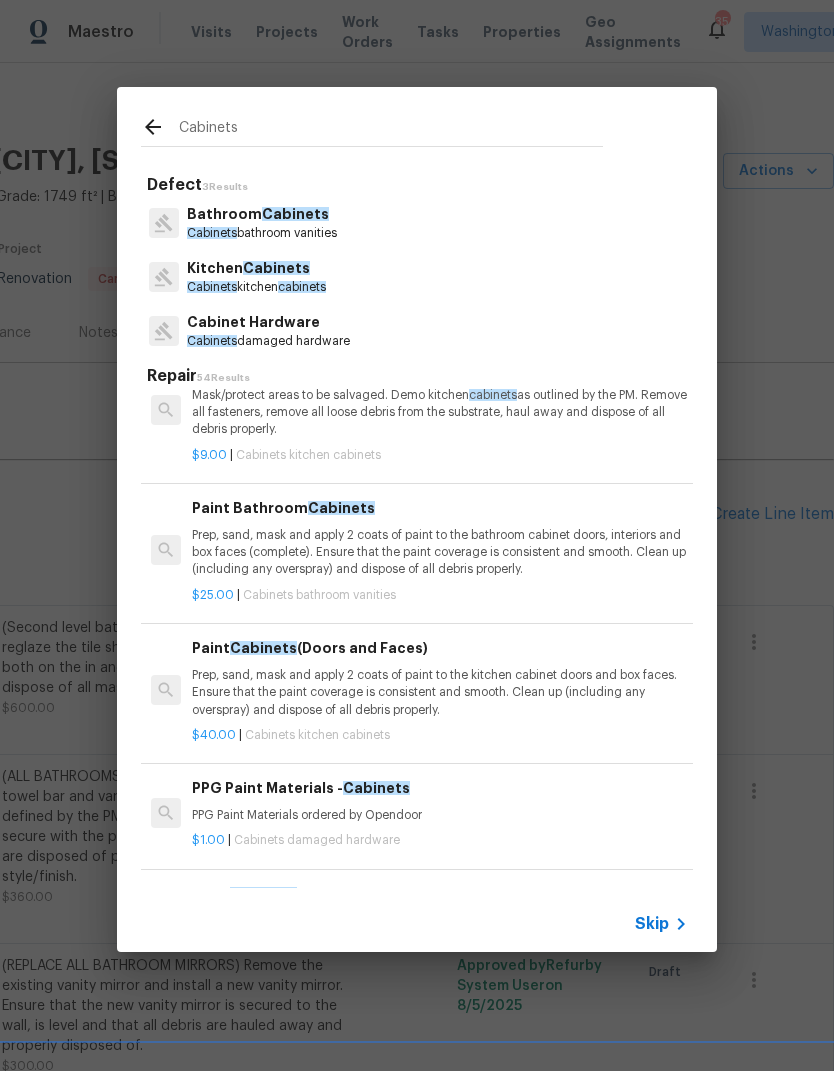 click on "Cabinets" at bounding box center (276, 268) 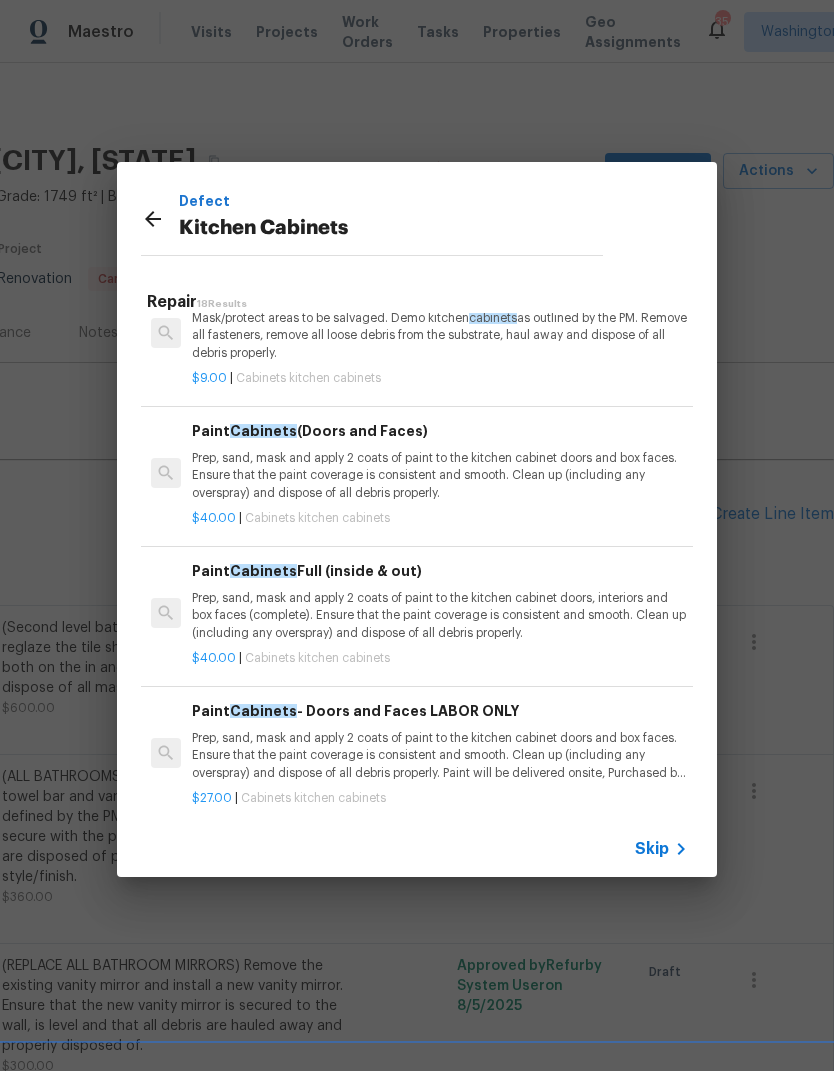 click on "Repair  18  Results Demo Kitchen  Cabinets Mask/protect areas to be salvaged. Demo kitchen  cabinets  as outlined by the PM. Remove all fasteners, remove all loose debris from the substrate, haul away and dispose of all debris properly. $9.00   |   Cabinets kitchen cabinets Paint  Cabinets  (Doors and Faces) Prep, sand, mask and apply 2 coats of paint to the kitchen cabinet doors and box faces. Ensure that the paint coverage is consistent and smooth. Clean up (including any overspray) and dispose of all debris properly. $40.00   |   Cabinets kitchen cabinets Paint  Cabinets  Full (inside & out) Prep, sand, mask and apply 2 coats of paint to the kitchen cabinet doors, interiors and box faces (complete). Ensure that the paint coverage is consistent and smooth. Clean up (including any overspray) and dispose of all debris properly. $40.00   |   Cabinets kitchen cabinets Paint  Cabinets  - Doors and Faces LABOR ONLY $27.00   |   Cabinets kitchen cabinets Paint  Cabinets  Full Inside & Out - LABOR ONLY $28.00   |" at bounding box center (417, 548) 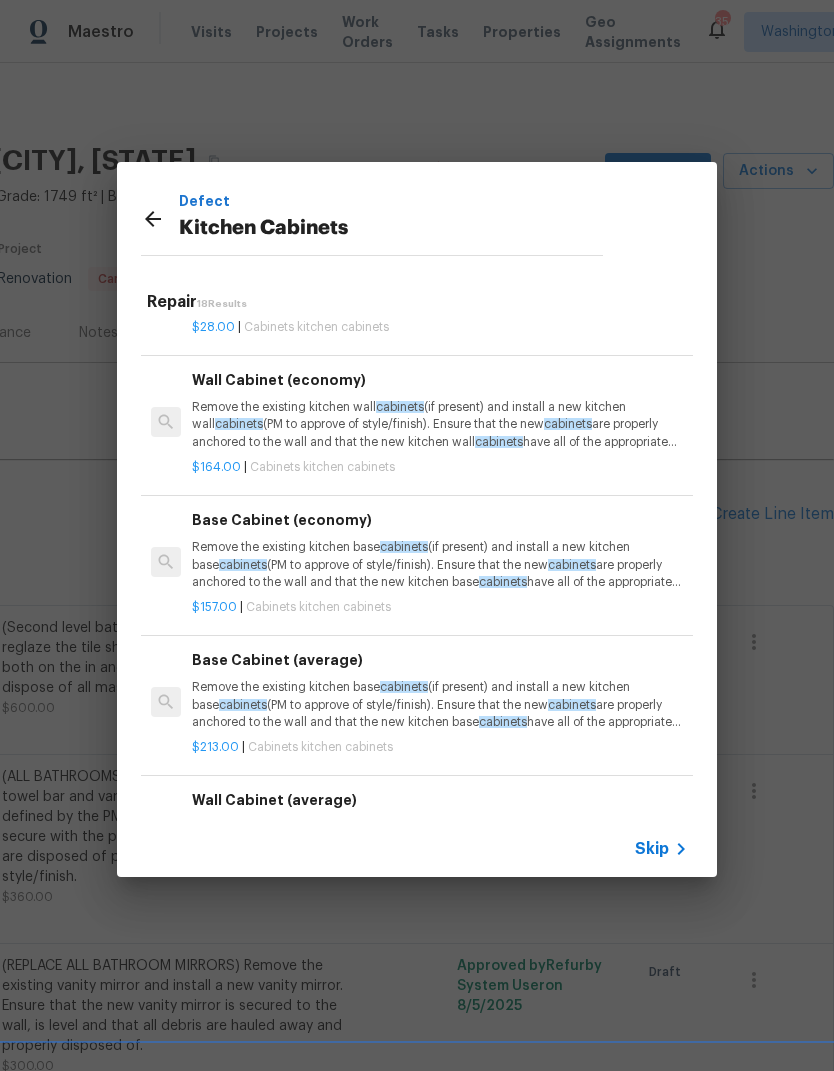 scroll, scrollTop: 659, scrollLeft: 0, axis: vertical 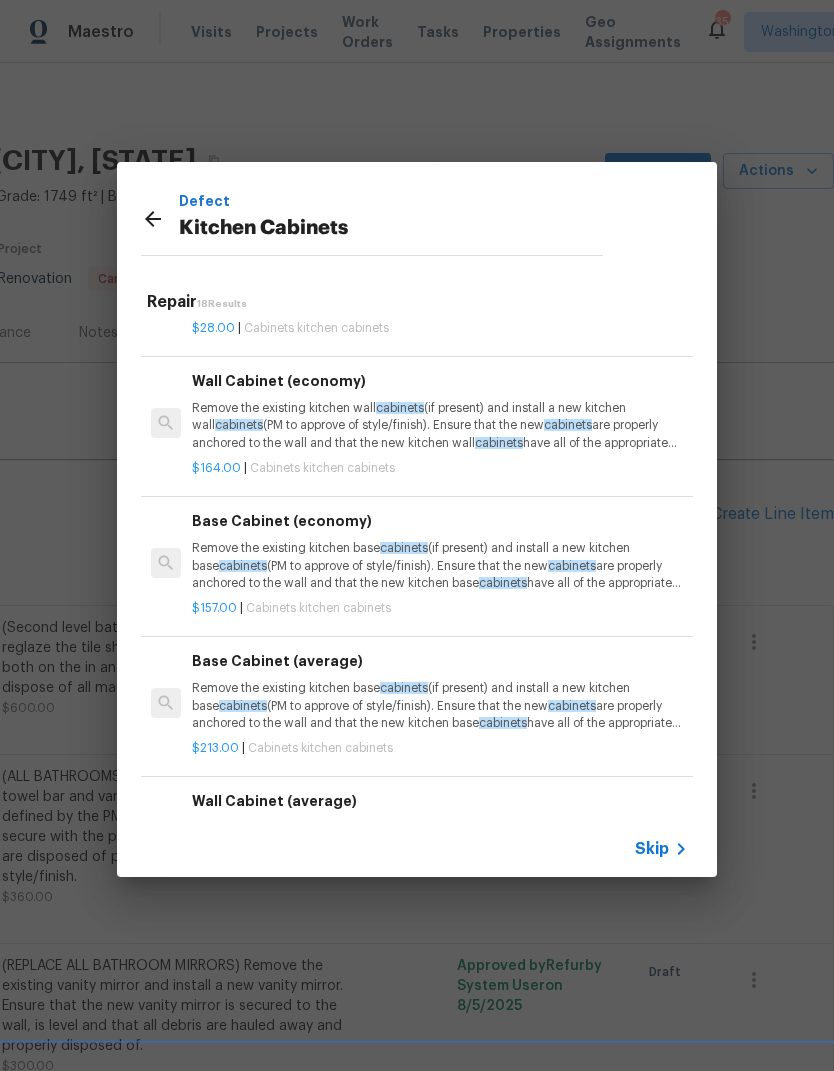 click on "Remove the existing kitchen base  cabinets  (if present) and install a new kitchen base  cabinets  (PM to approve of style/finish). Ensure that the new  cabinets  are properly anchored to the wall and that the new kitchen base  cabinets  have all of the appropriate hardware and that they operate as intended. Haul away and dispose of all debris. (ECONOMY)" at bounding box center [440, 565] 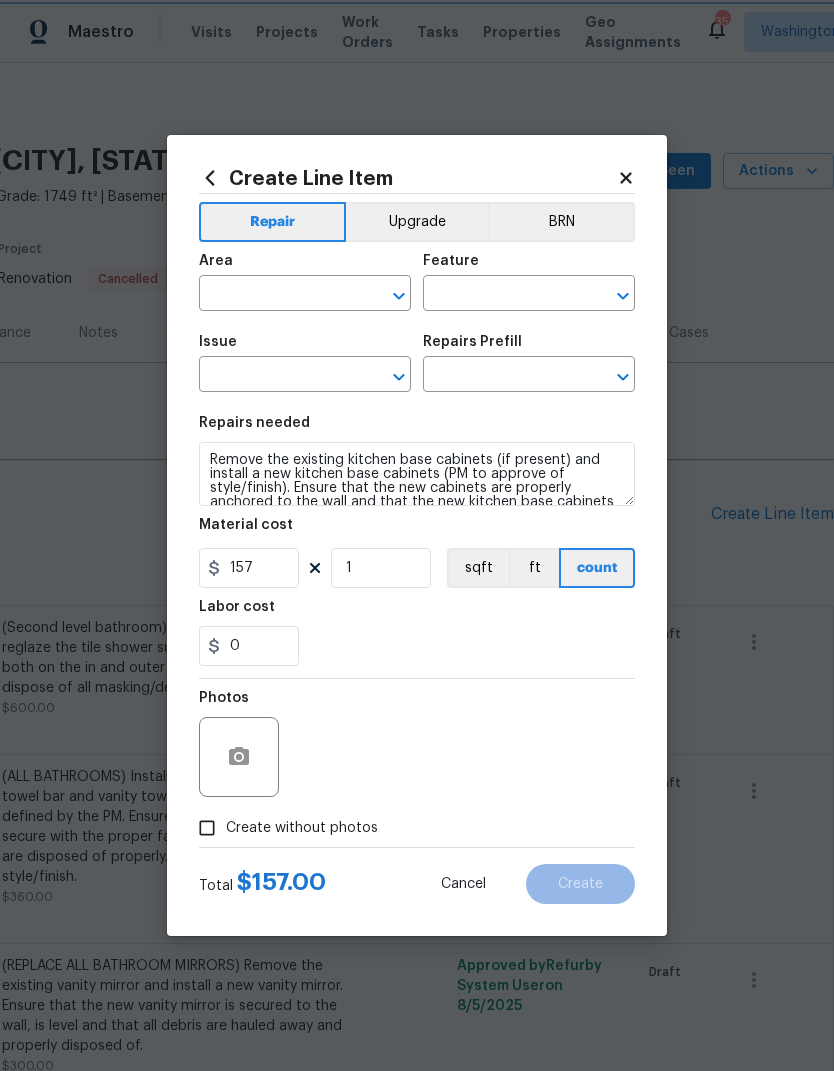 type on "Cabinets" 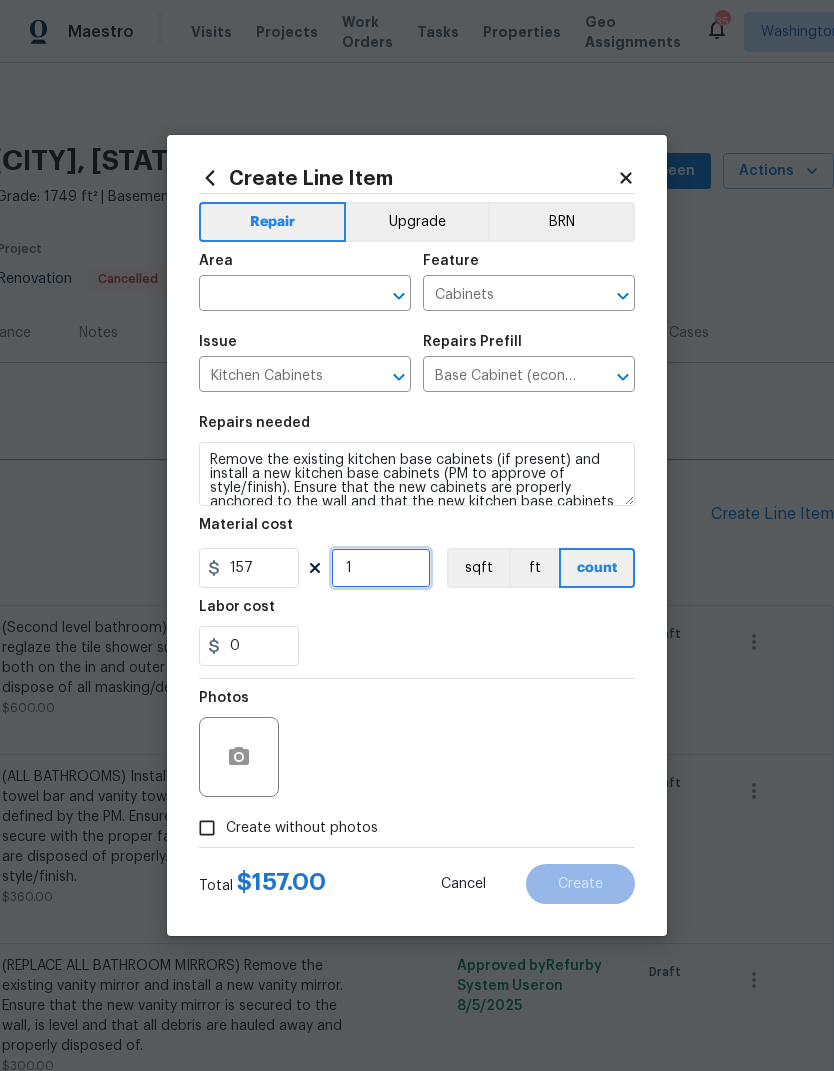 click on "1" at bounding box center [381, 568] 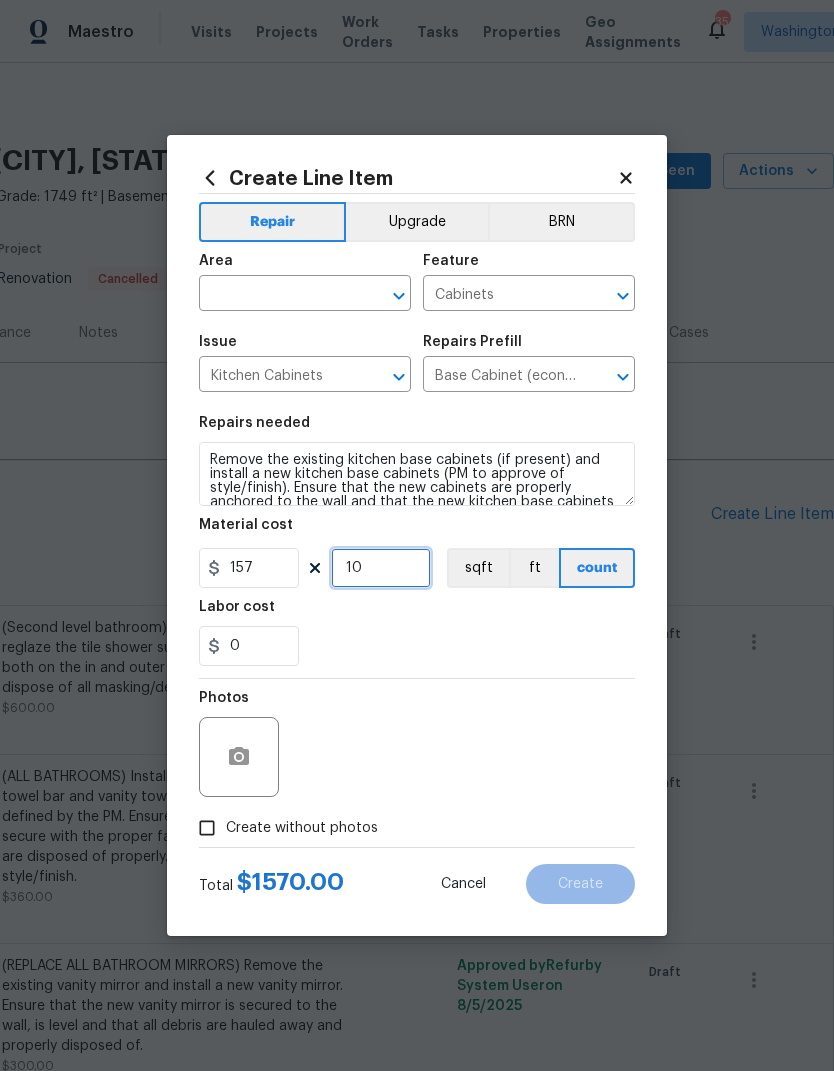 type on "10" 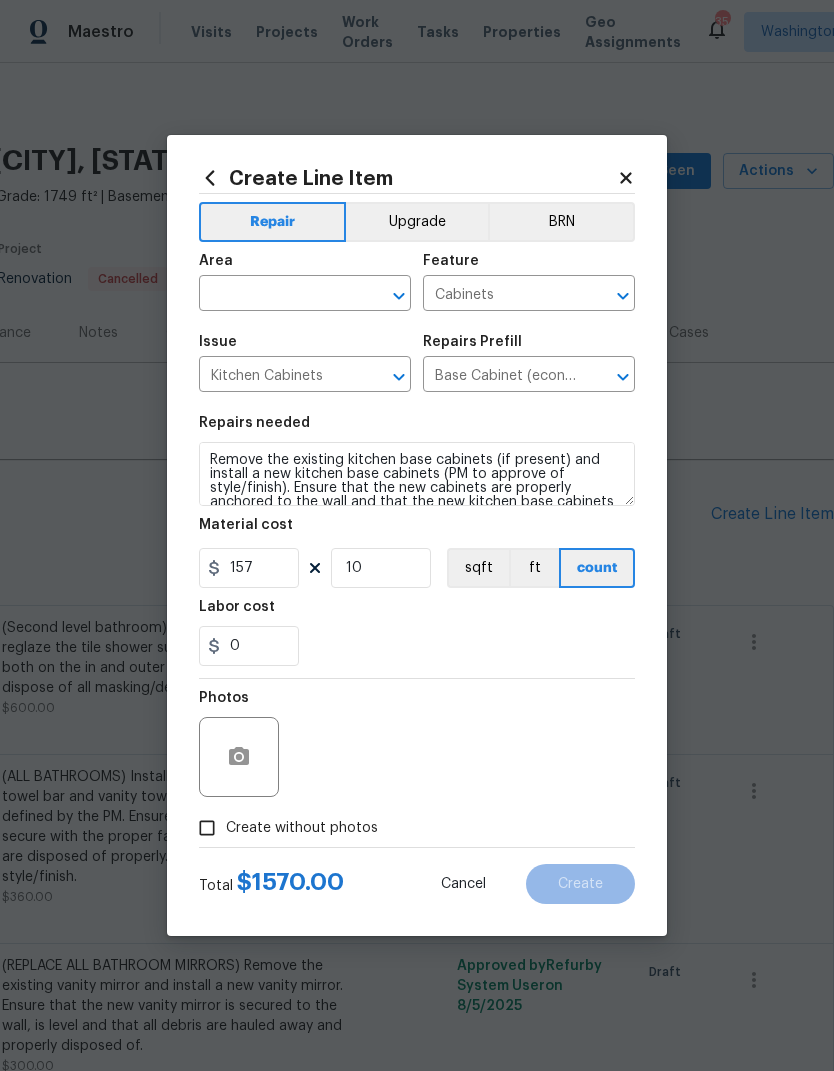 click on "0" at bounding box center (417, 646) 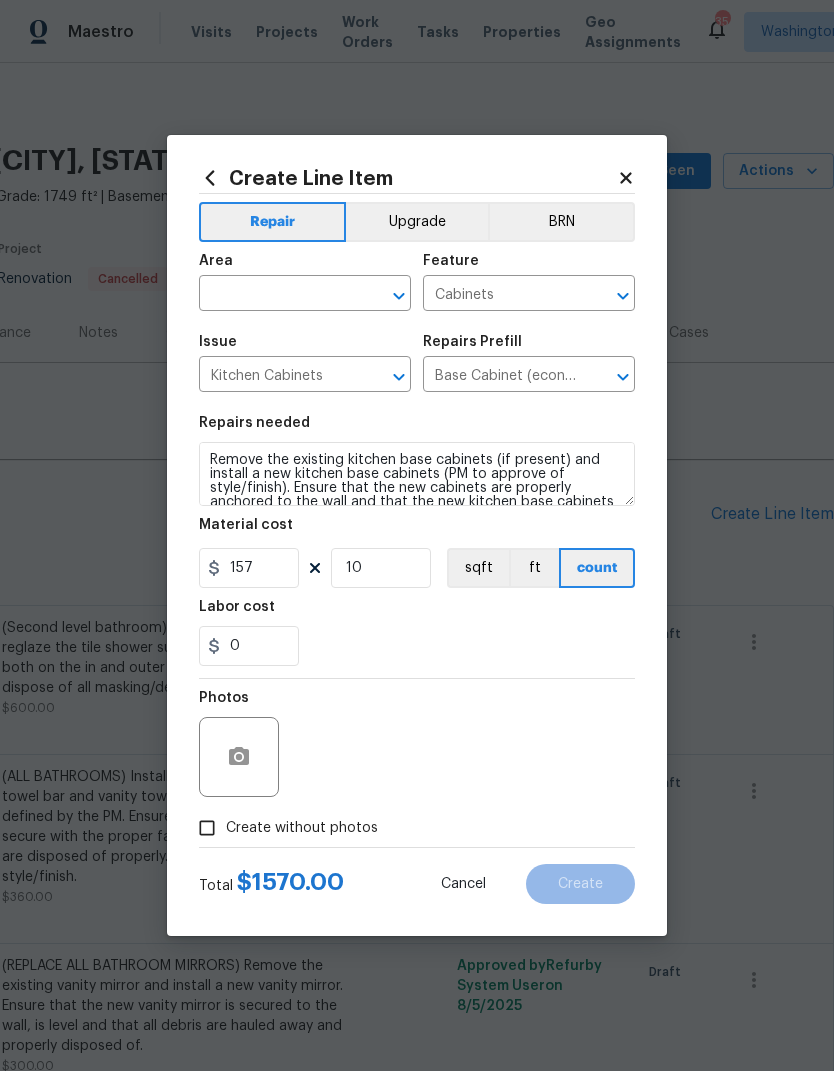 click at bounding box center (277, 295) 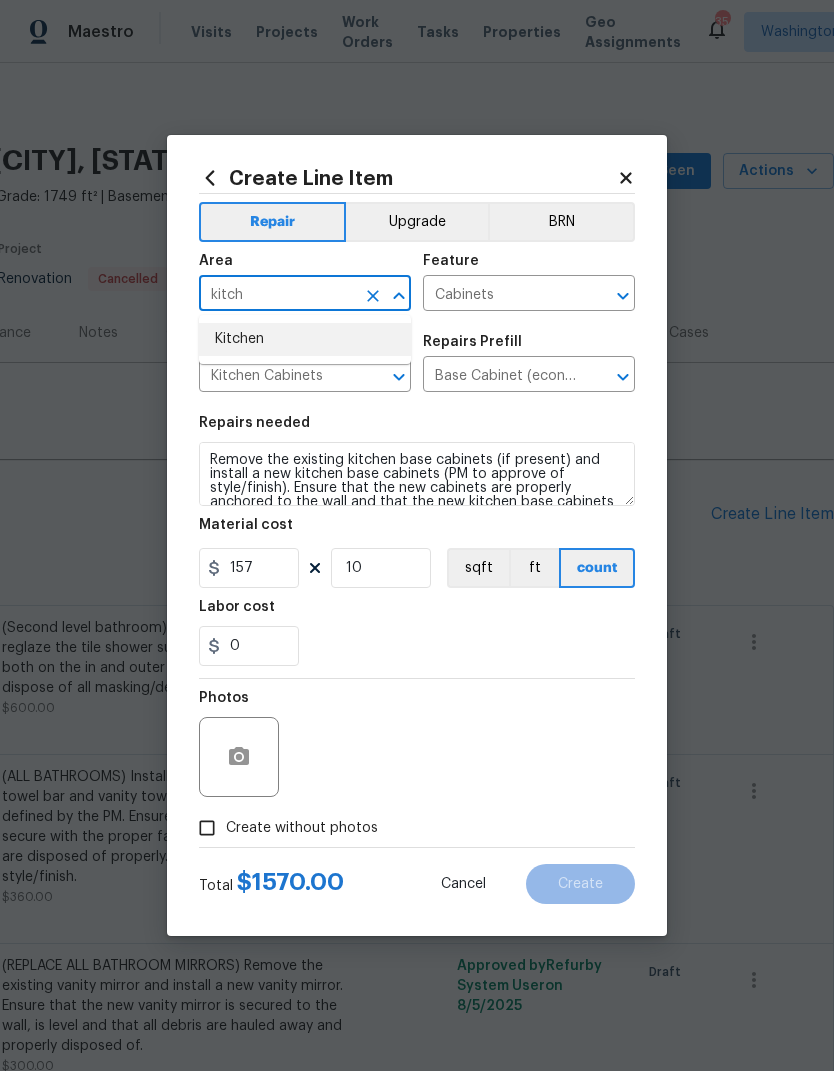click on "Kitchen" at bounding box center (305, 339) 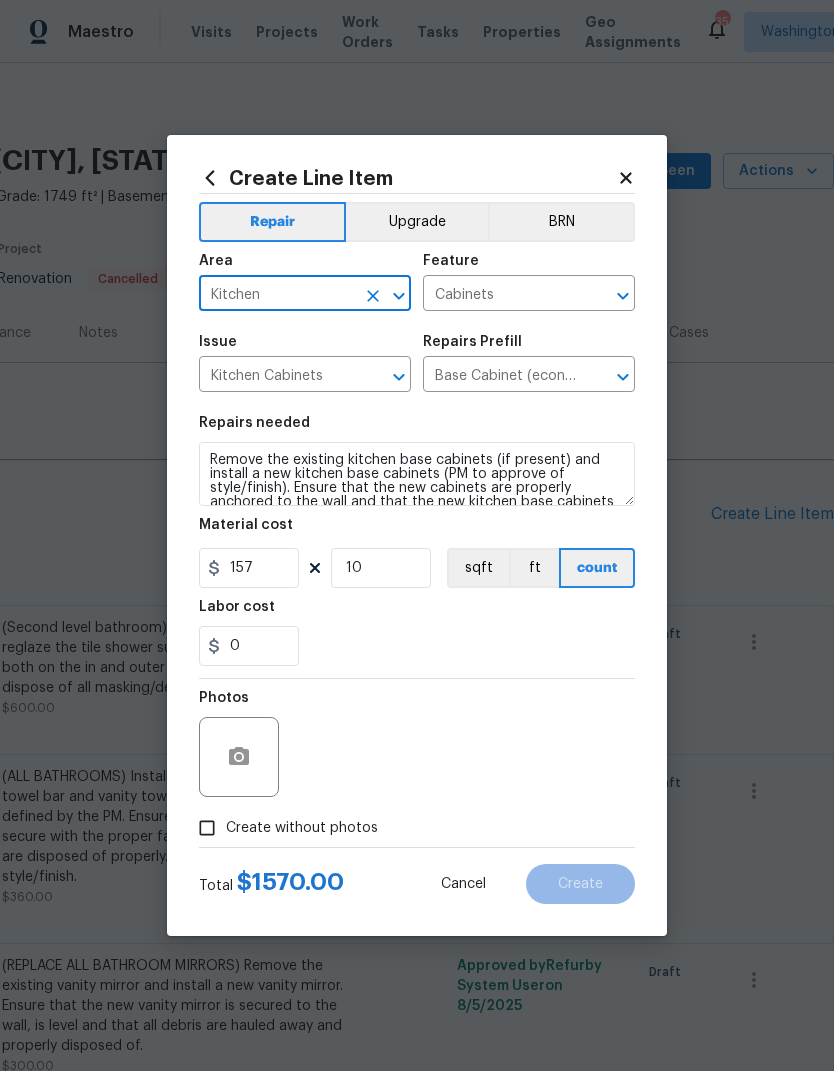click on "Issue" at bounding box center (305, 348) 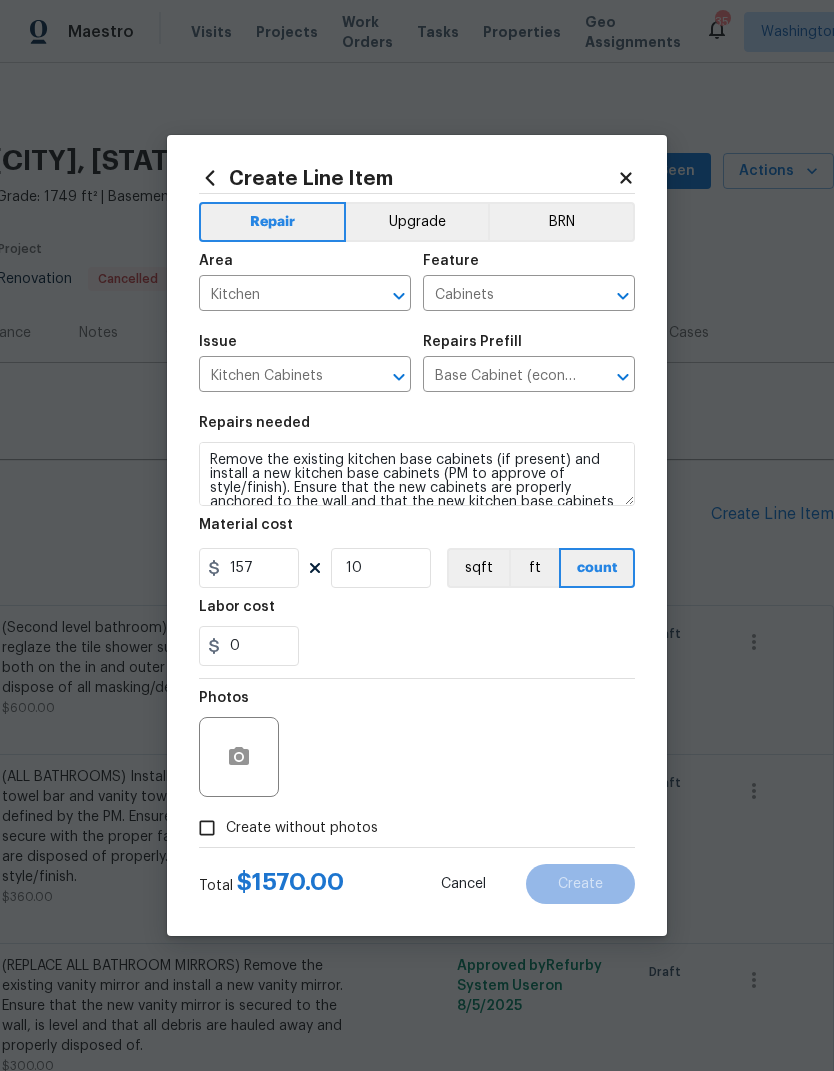 click on "Create without photos" at bounding box center (207, 828) 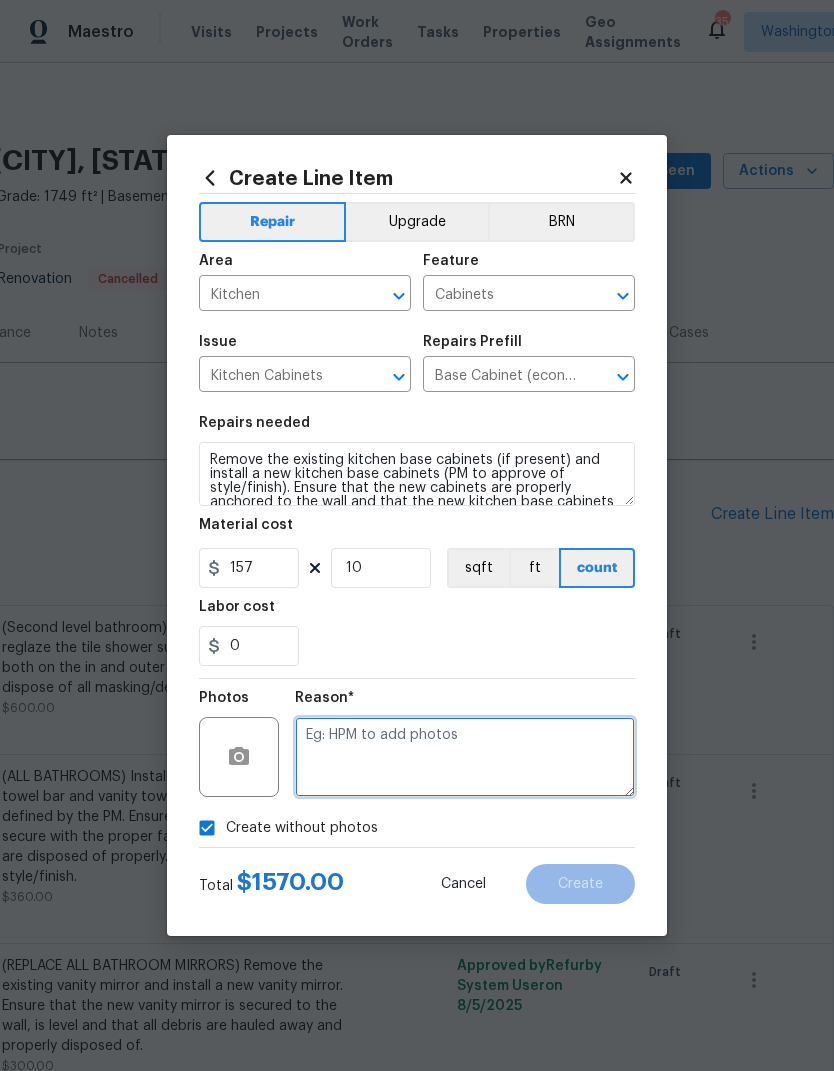 click at bounding box center (465, 757) 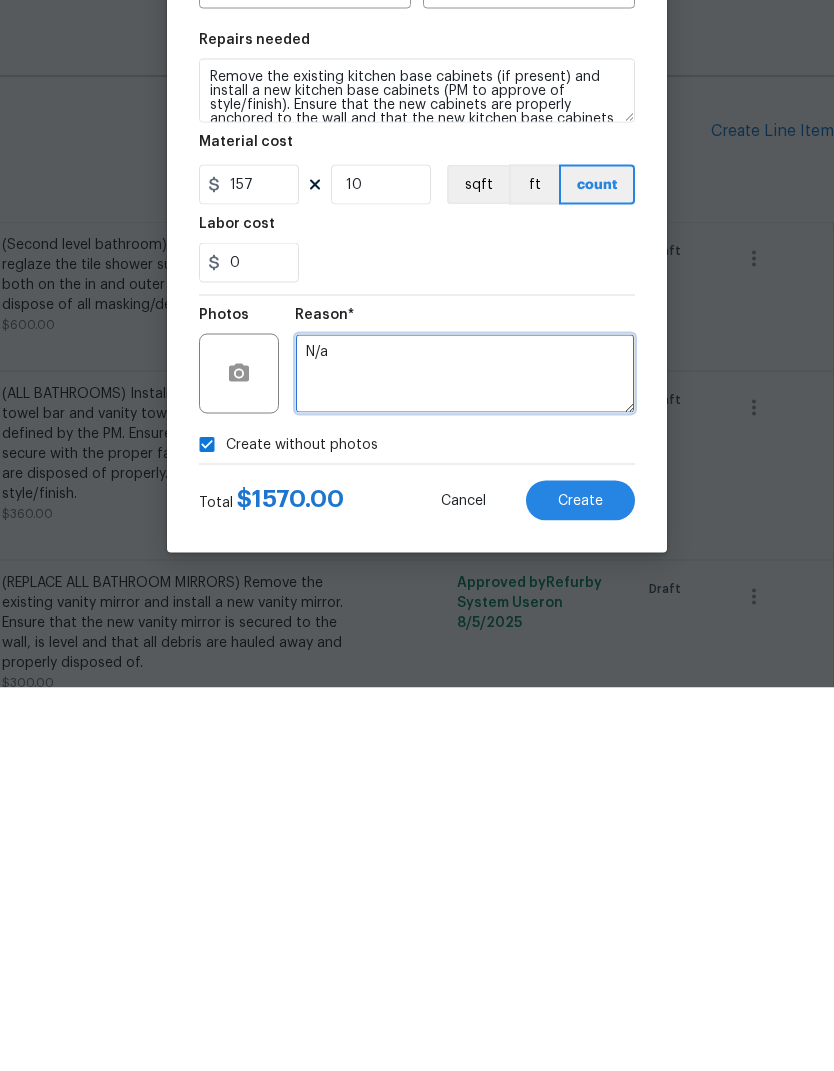 type on "N/a" 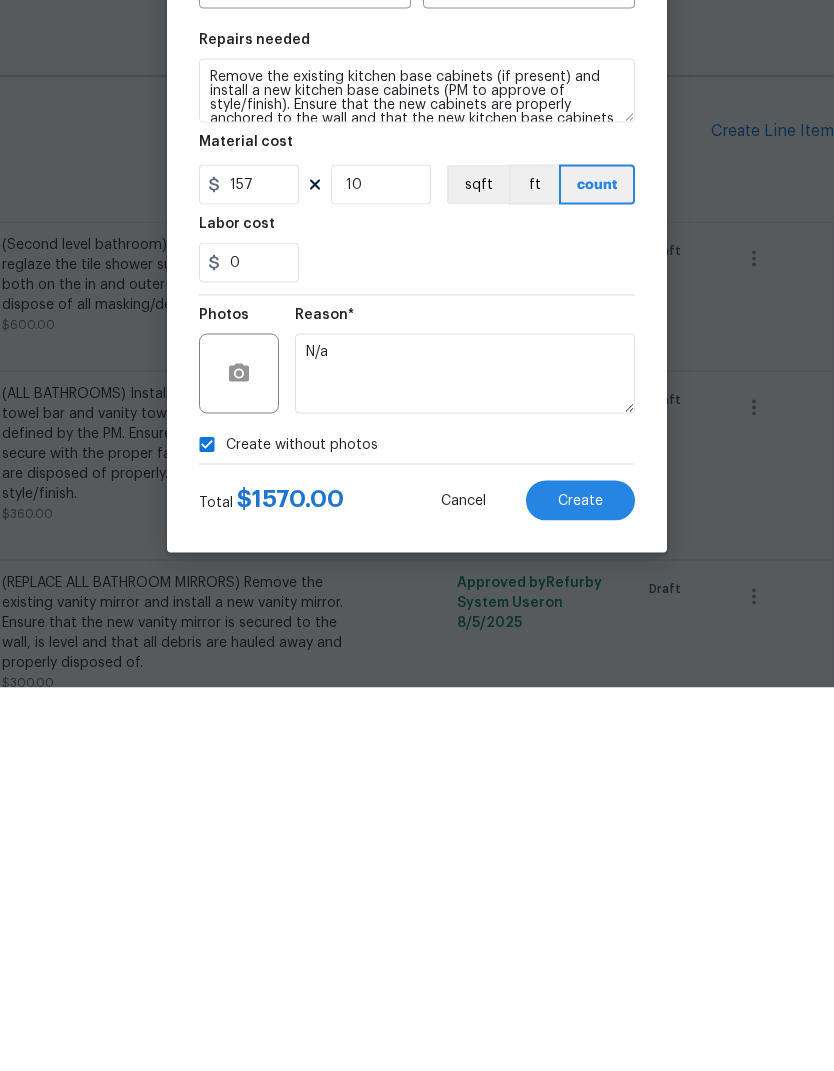 click on "Create" at bounding box center (580, 884) 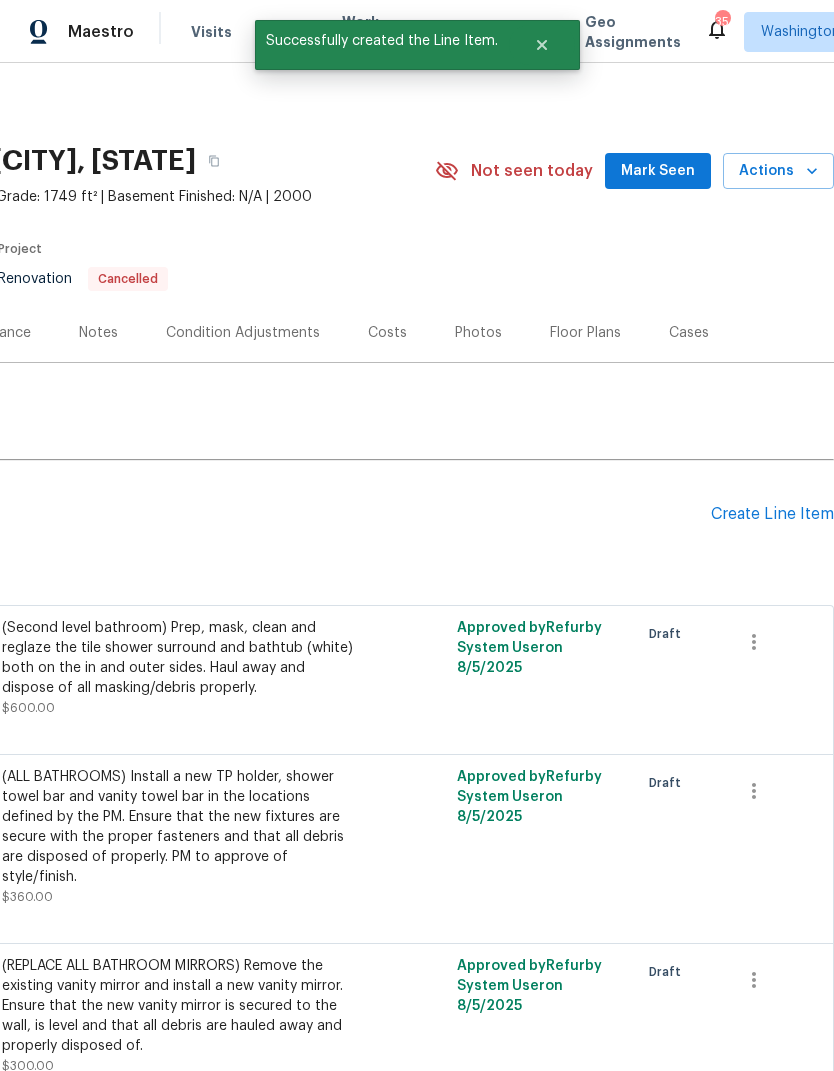 click on "Create Line Item" at bounding box center (772, 514) 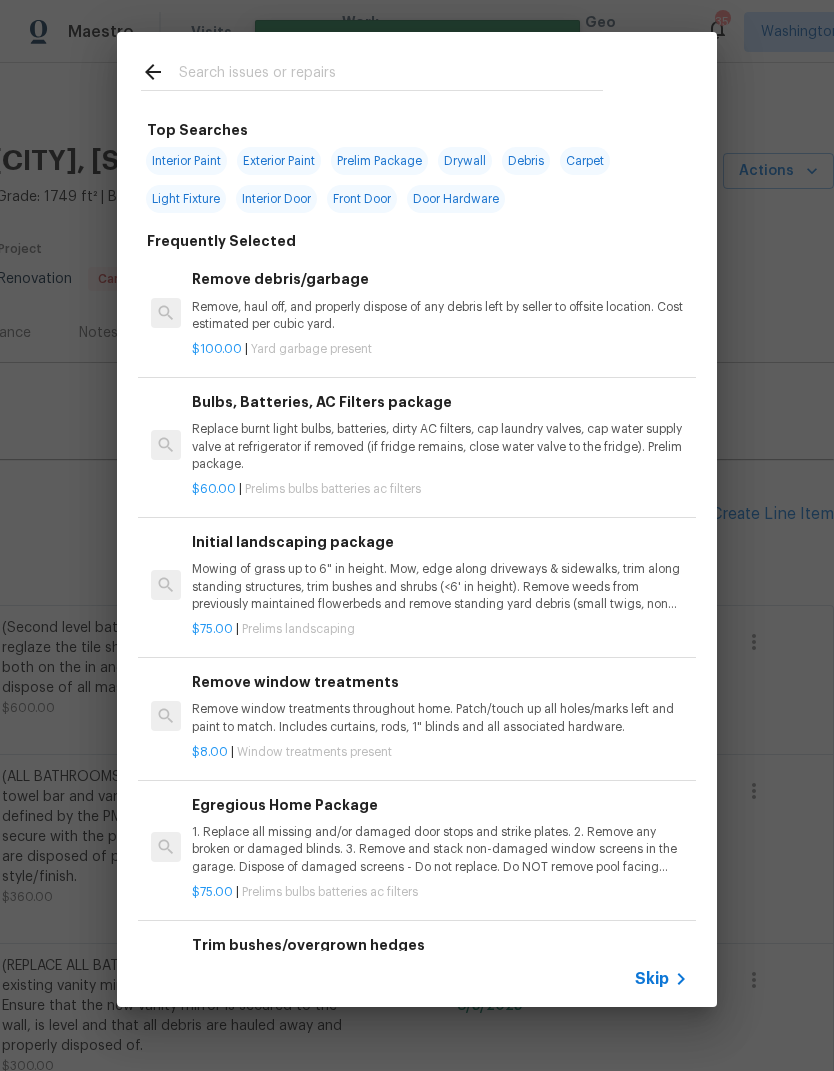 click at bounding box center (391, 75) 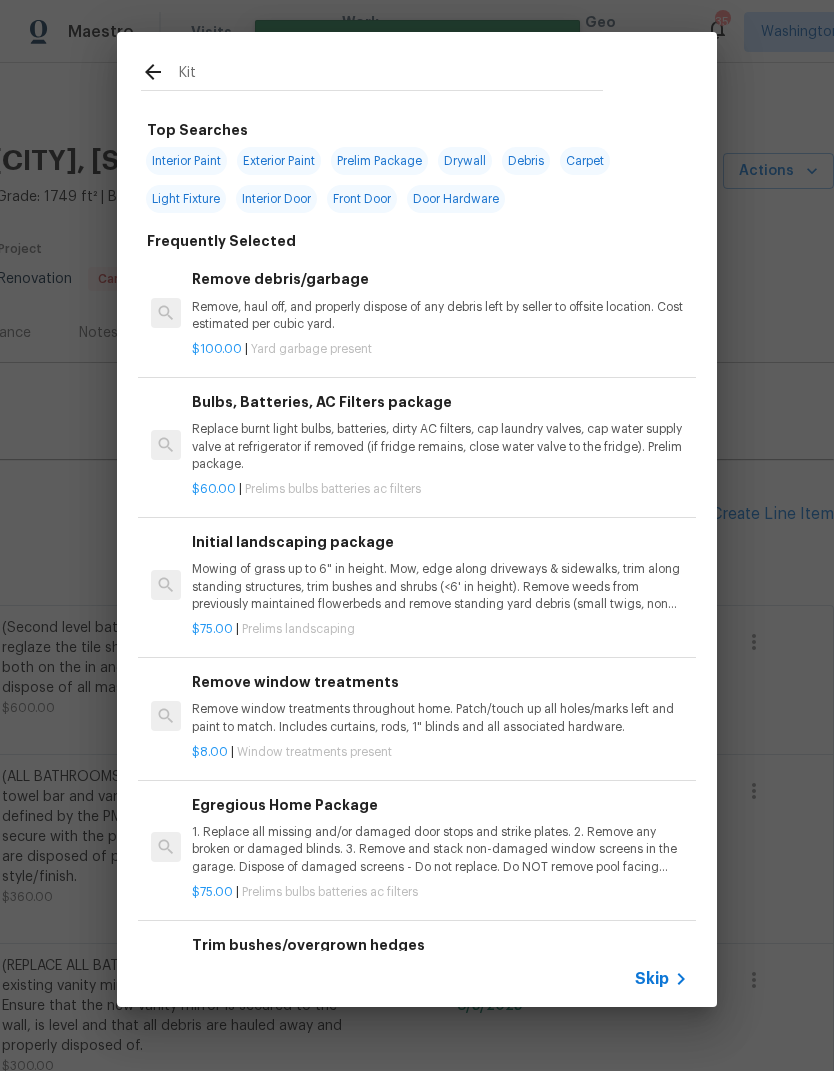 type on "Kitc" 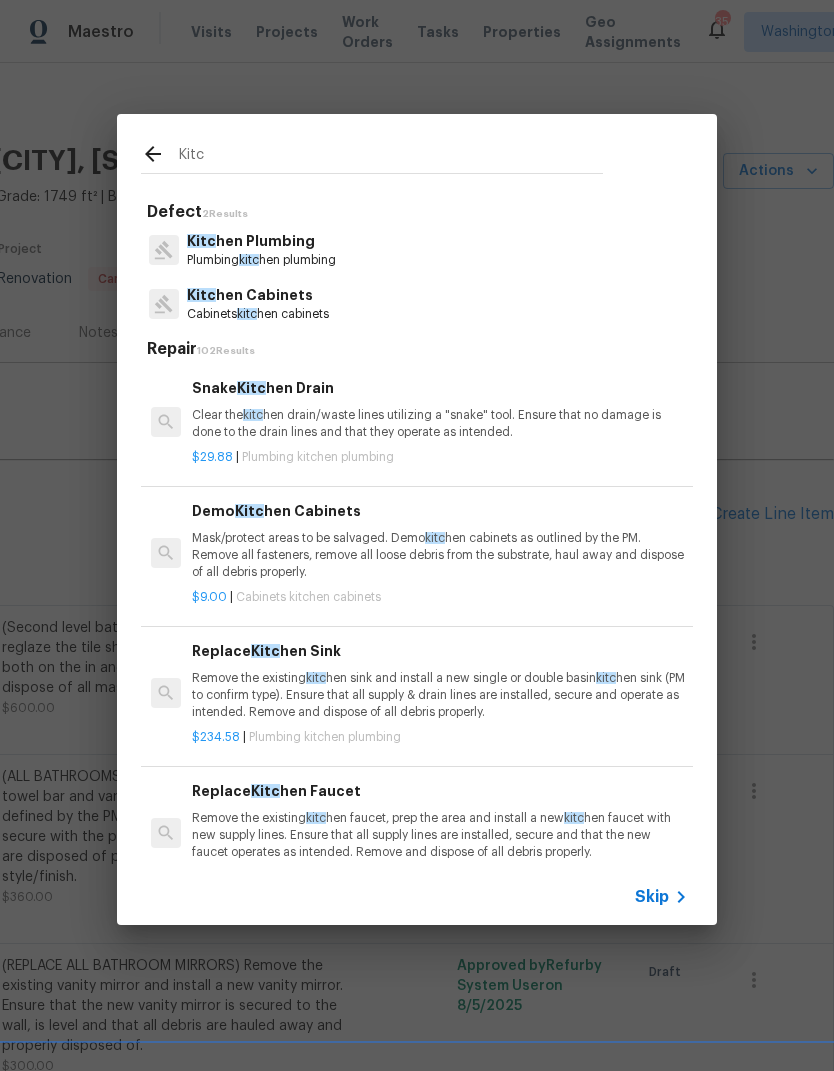 click on "Kitc hen Cabinets" at bounding box center [258, 295] 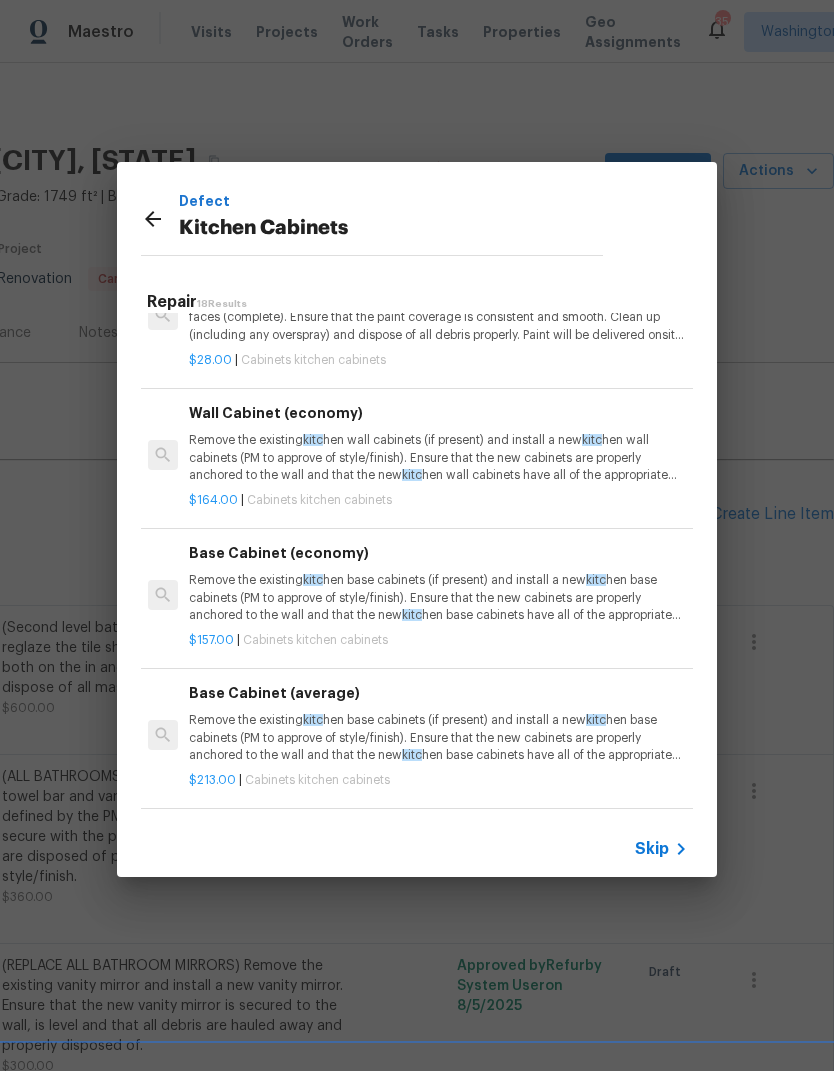 scroll, scrollTop: 765, scrollLeft: 3, axis: both 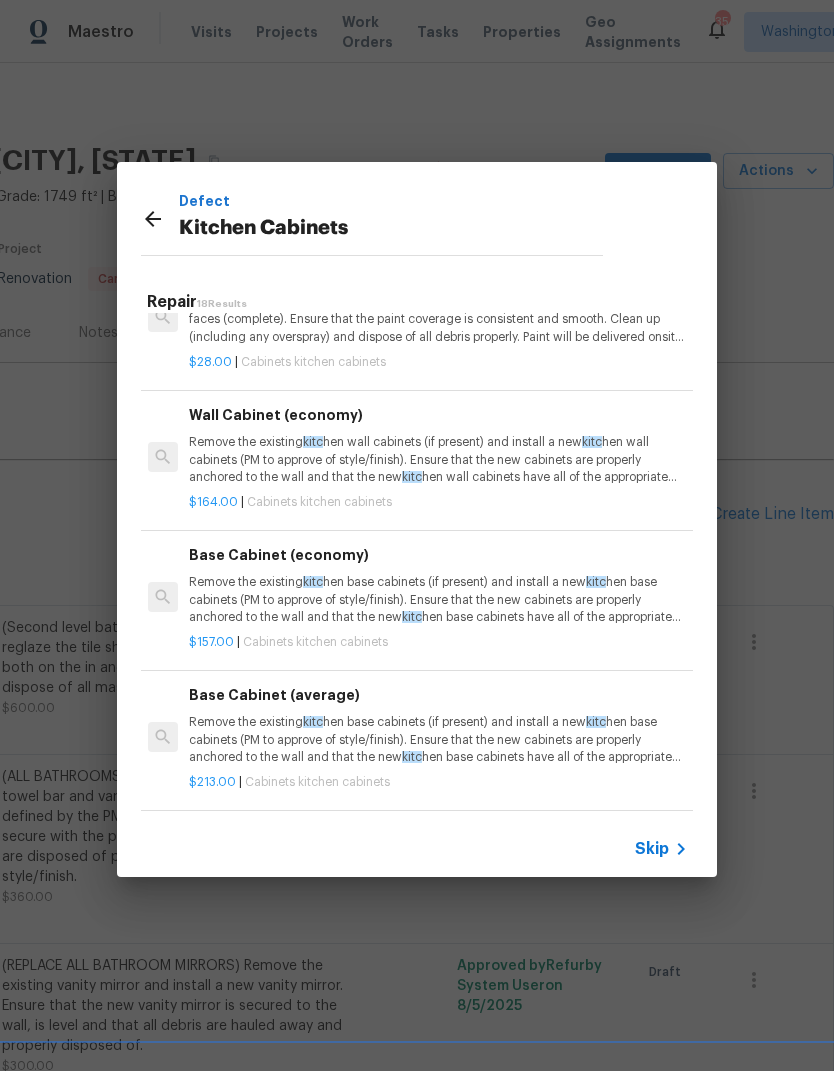click on "Remove the existing  kitc hen wall cabinets (if present) and install a new  kitc hen wall cabinets (PM to approve of style/finish). Ensure that the new cabinets are properly anchored to the wall and that the new  kitc hen wall cabinets have all of the appropriate hardware and that they operate as intended. Haul away and dispose of all debris. (ECONOMY)" at bounding box center [437, 459] 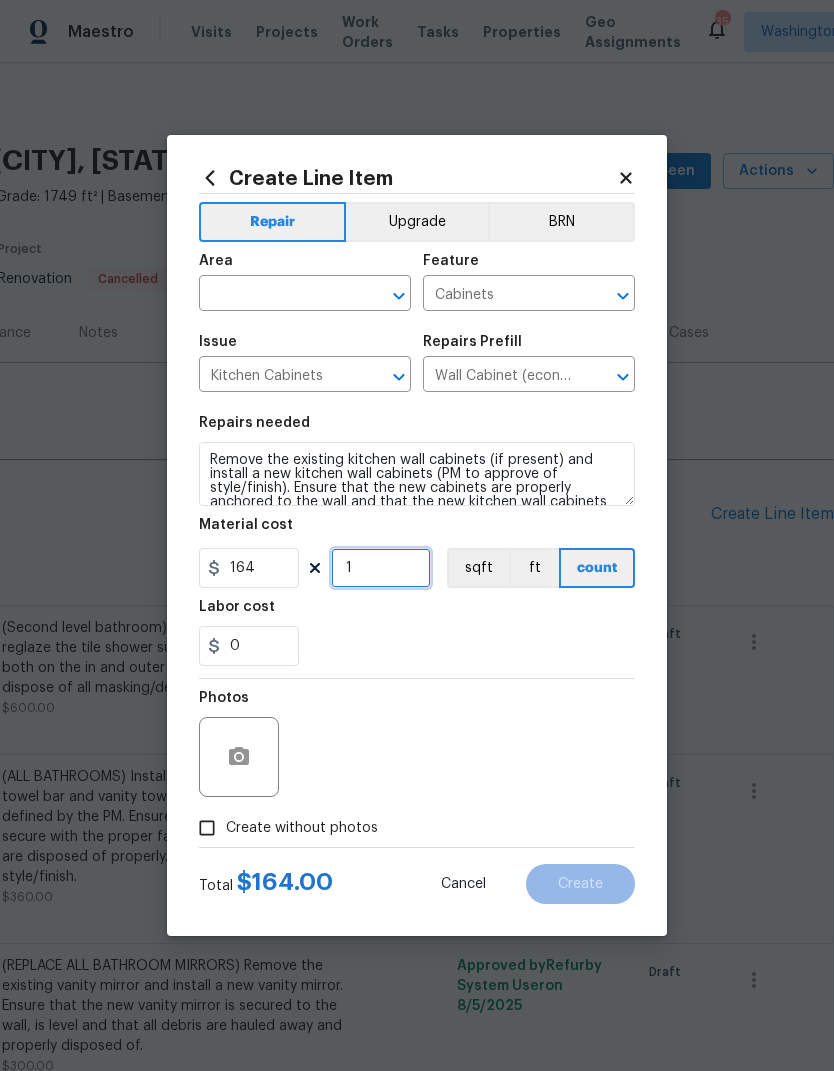 click on "1" at bounding box center (381, 568) 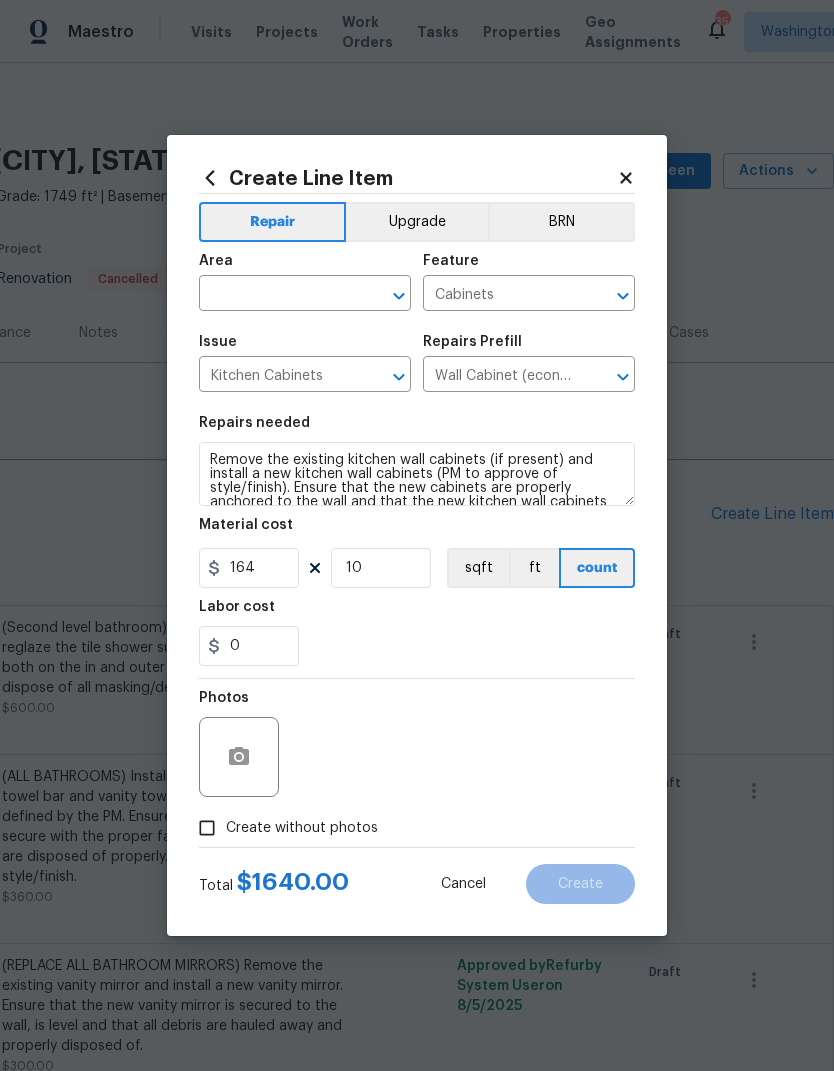 click on "0" at bounding box center (417, 646) 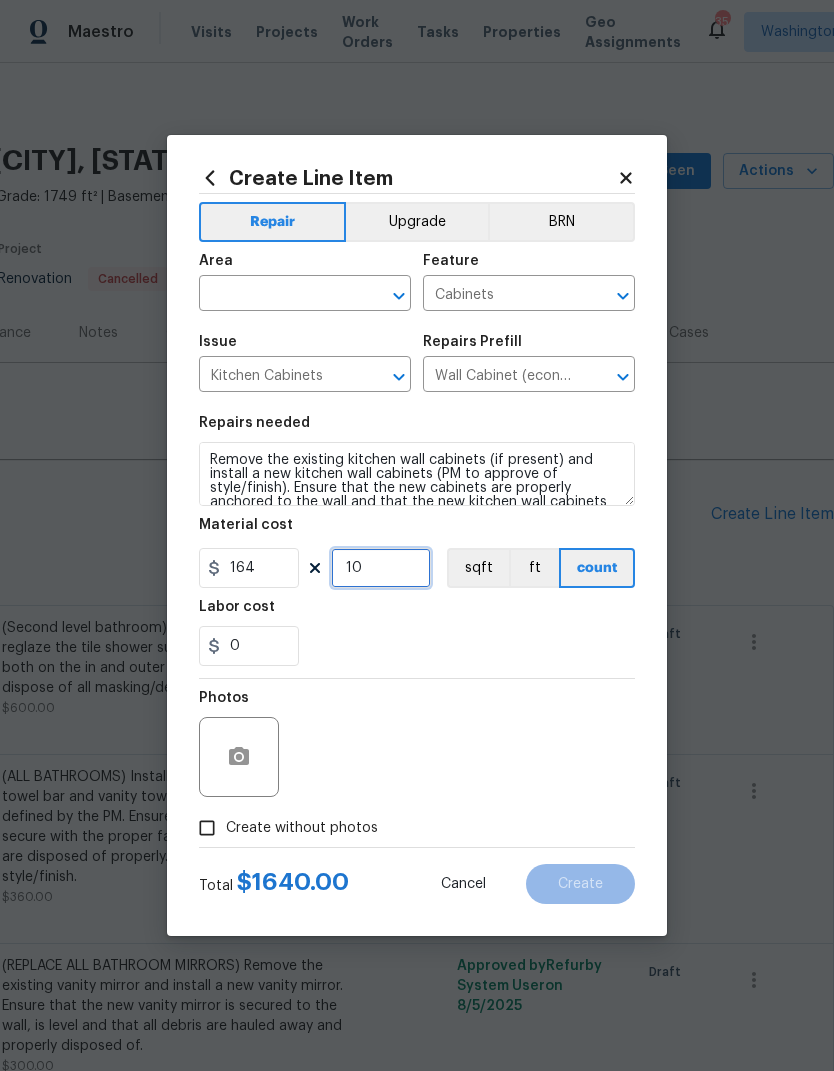 click on "10" at bounding box center (381, 568) 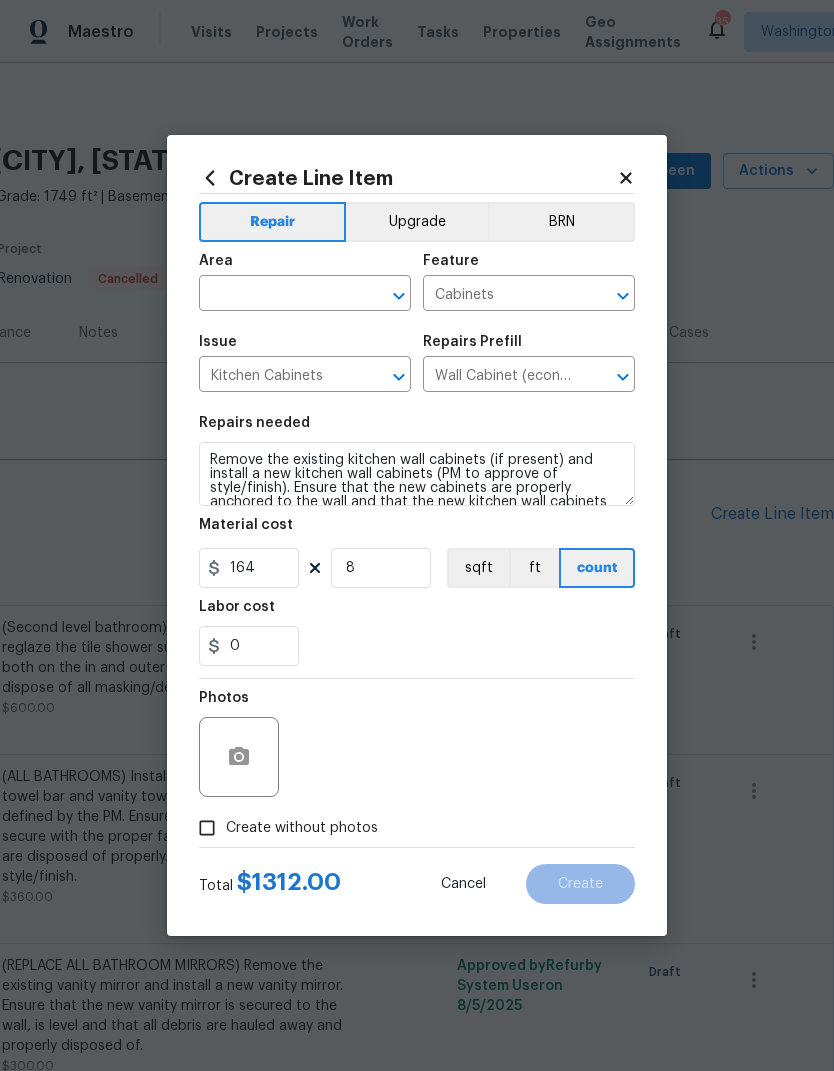 click on "0" at bounding box center [417, 646] 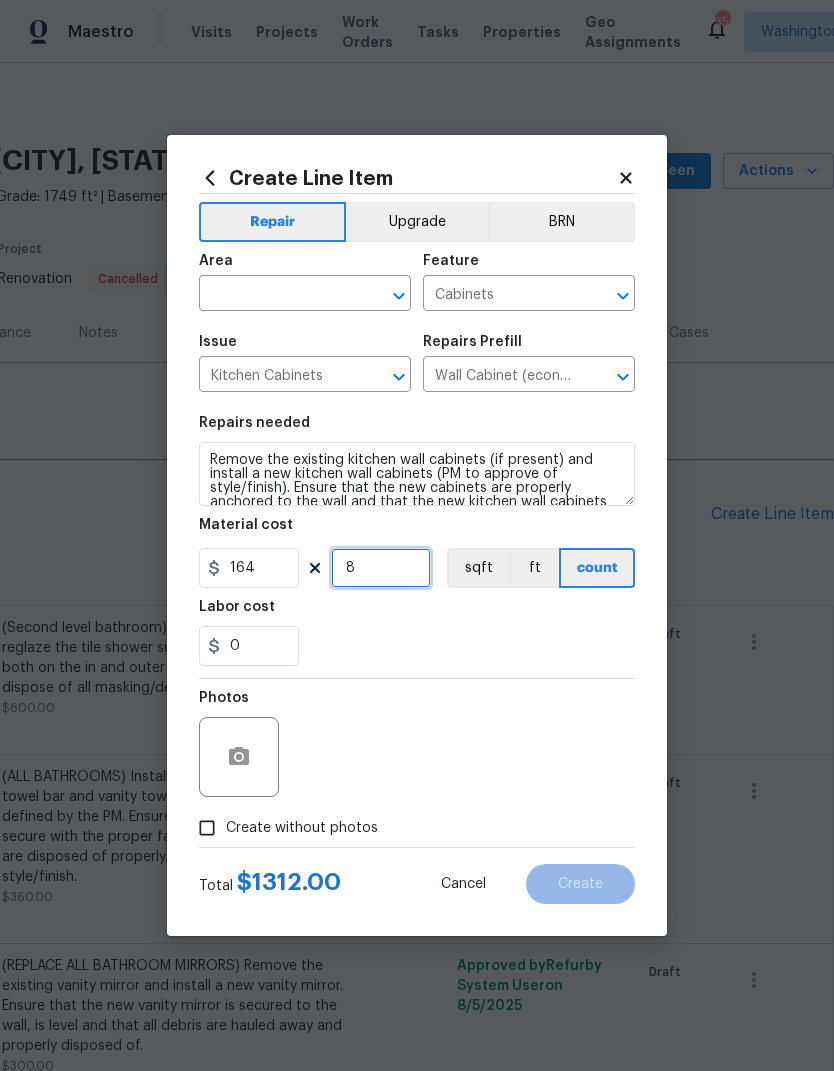 click on "8" at bounding box center (381, 568) 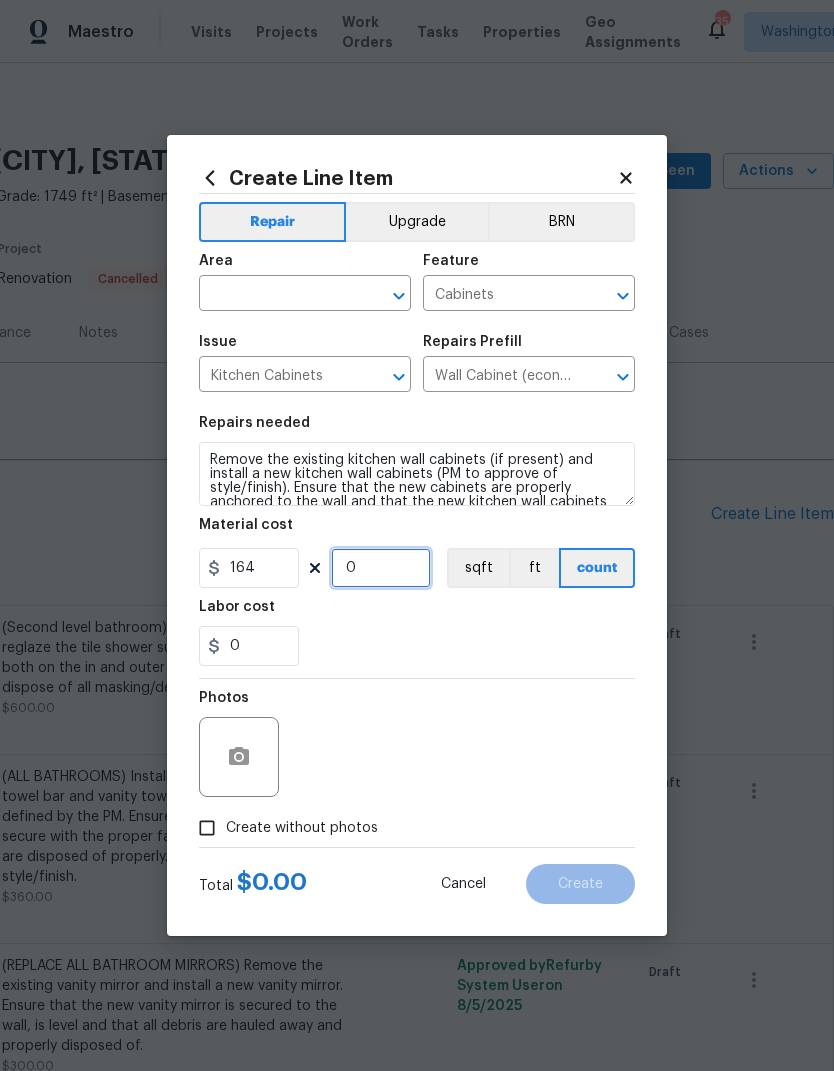 type on "6" 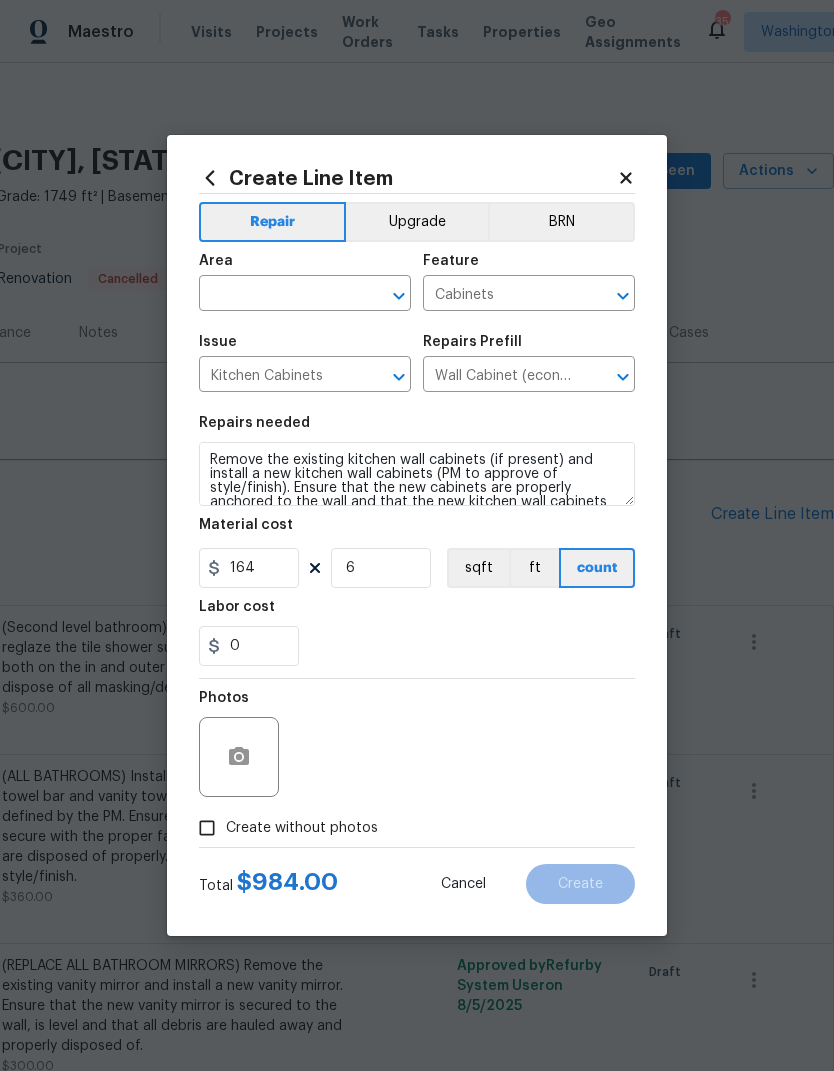click on "0" at bounding box center (417, 646) 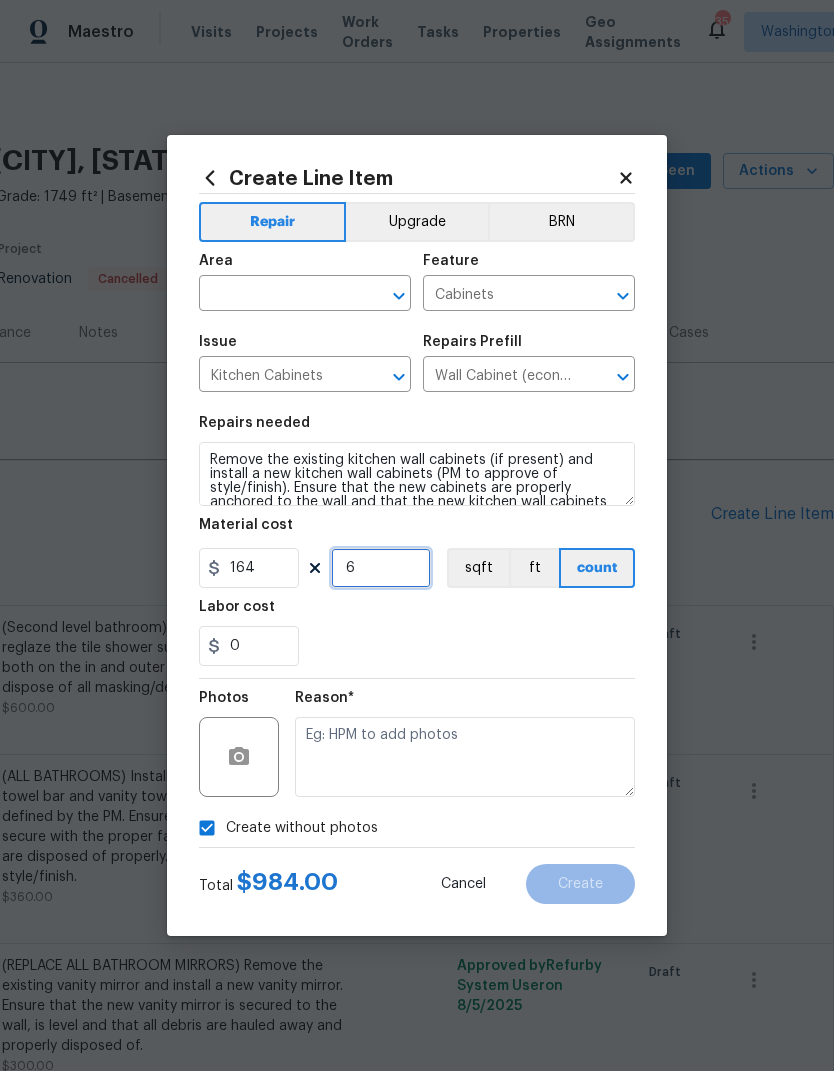 click on "6" at bounding box center [381, 568] 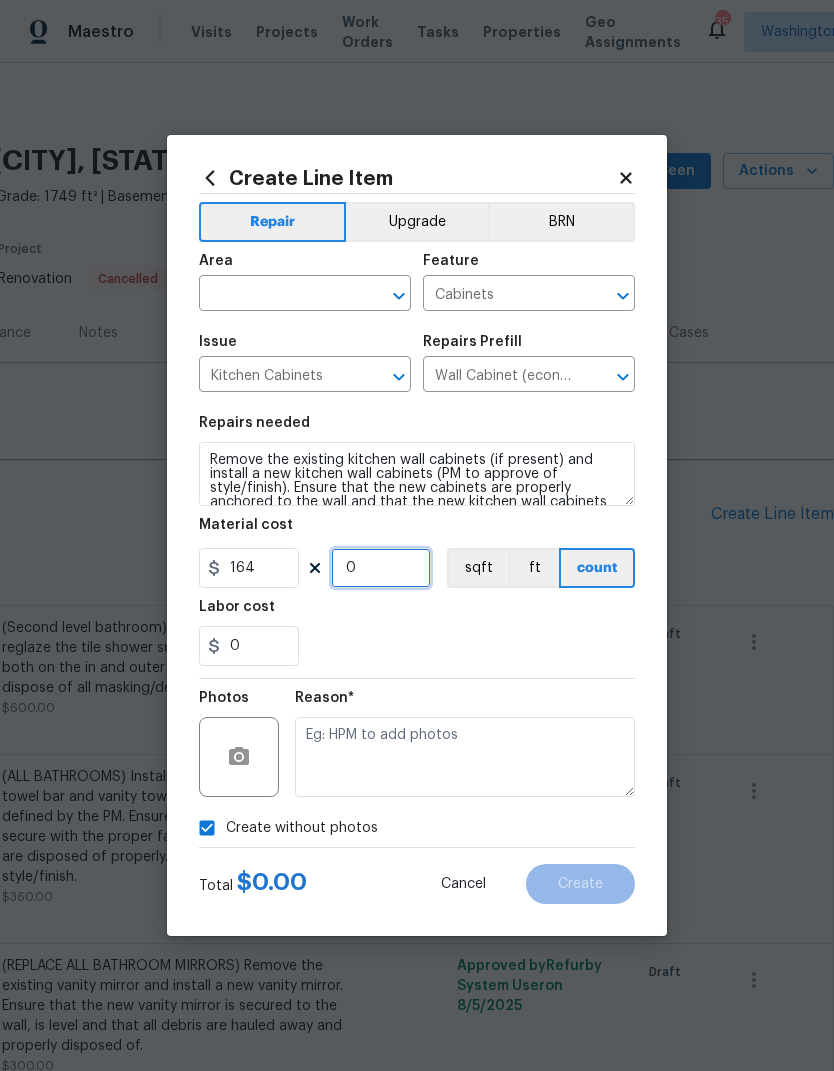type on "7" 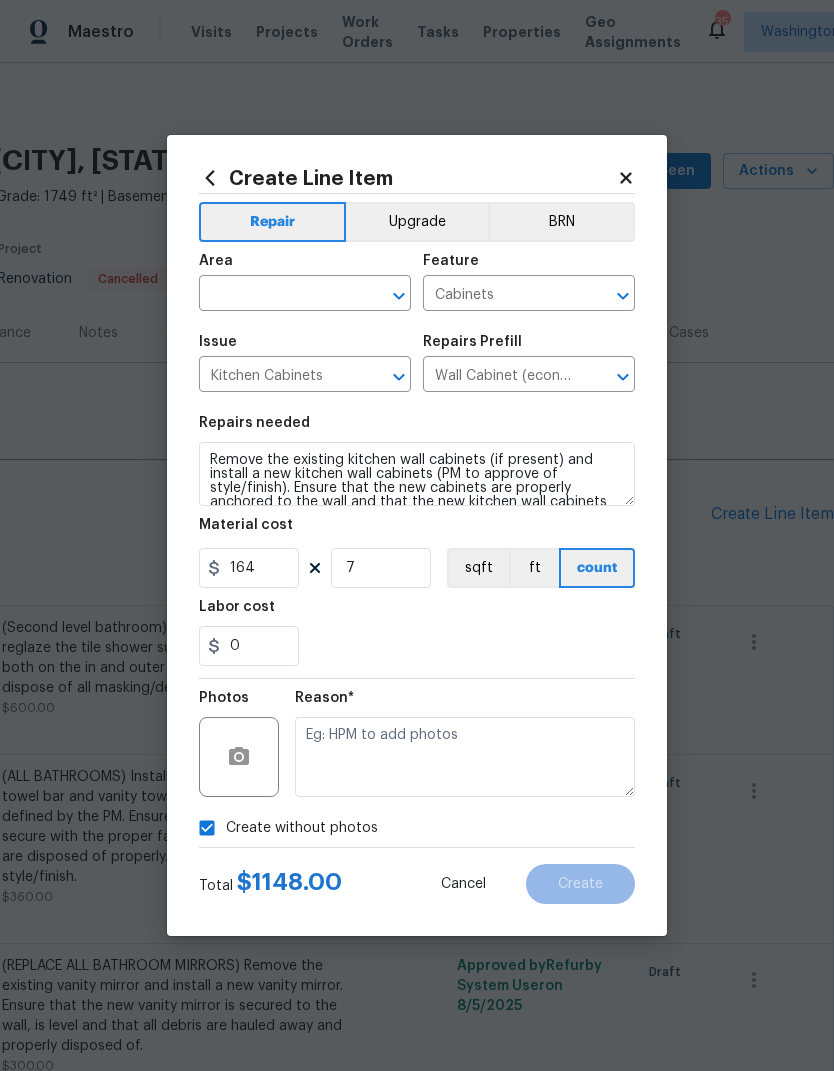 click on "Labor cost" at bounding box center [417, 613] 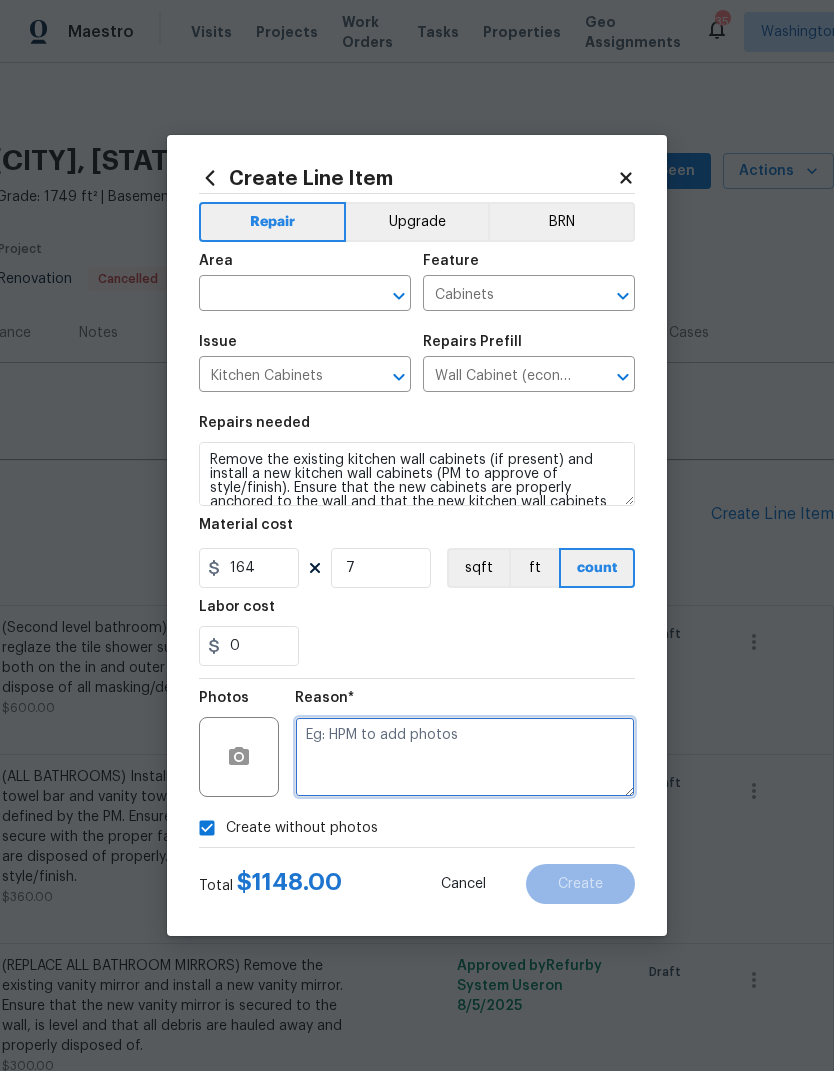 click at bounding box center (465, 757) 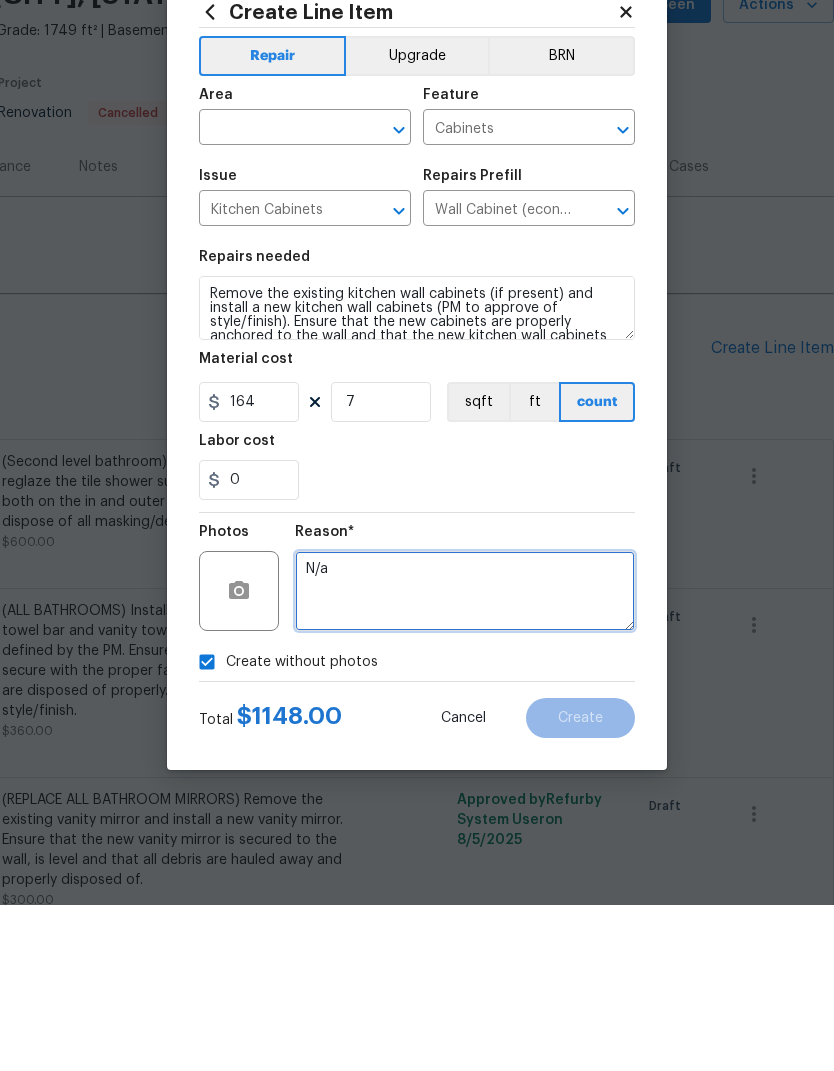 type on "N/a" 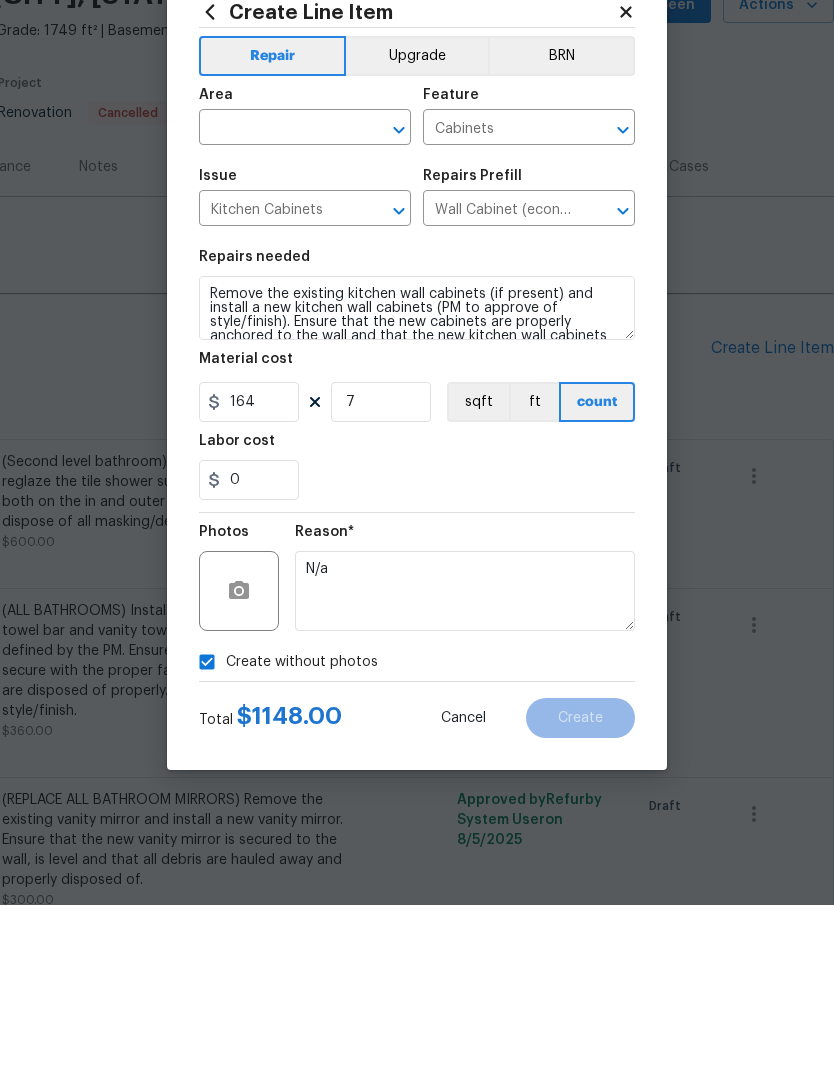 click at bounding box center [277, 295] 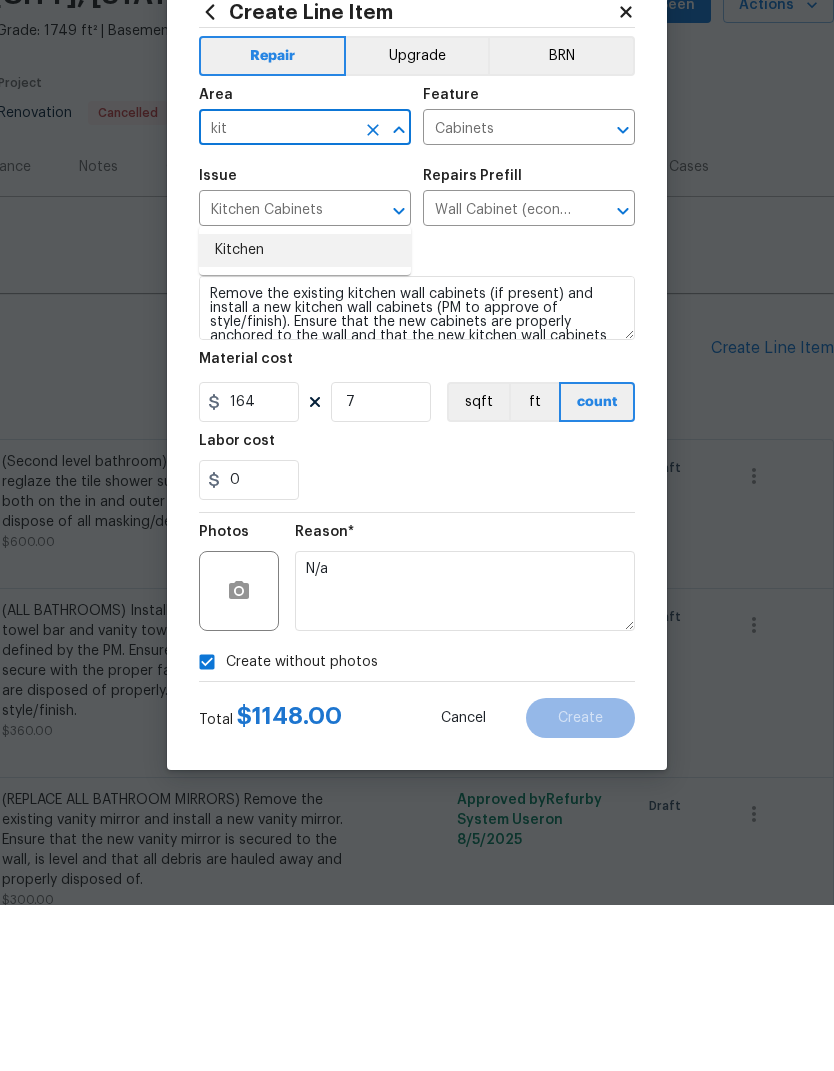 click on "Kitchen" at bounding box center (305, 416) 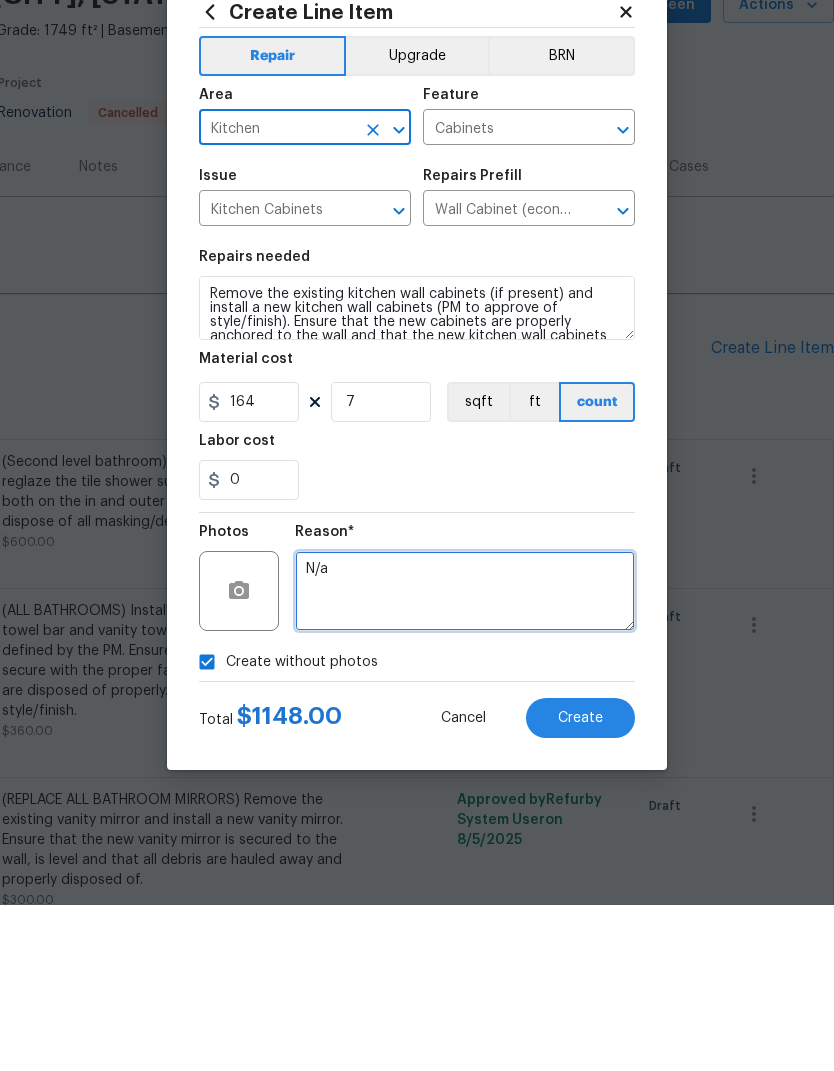 click on "N/a" at bounding box center (465, 757) 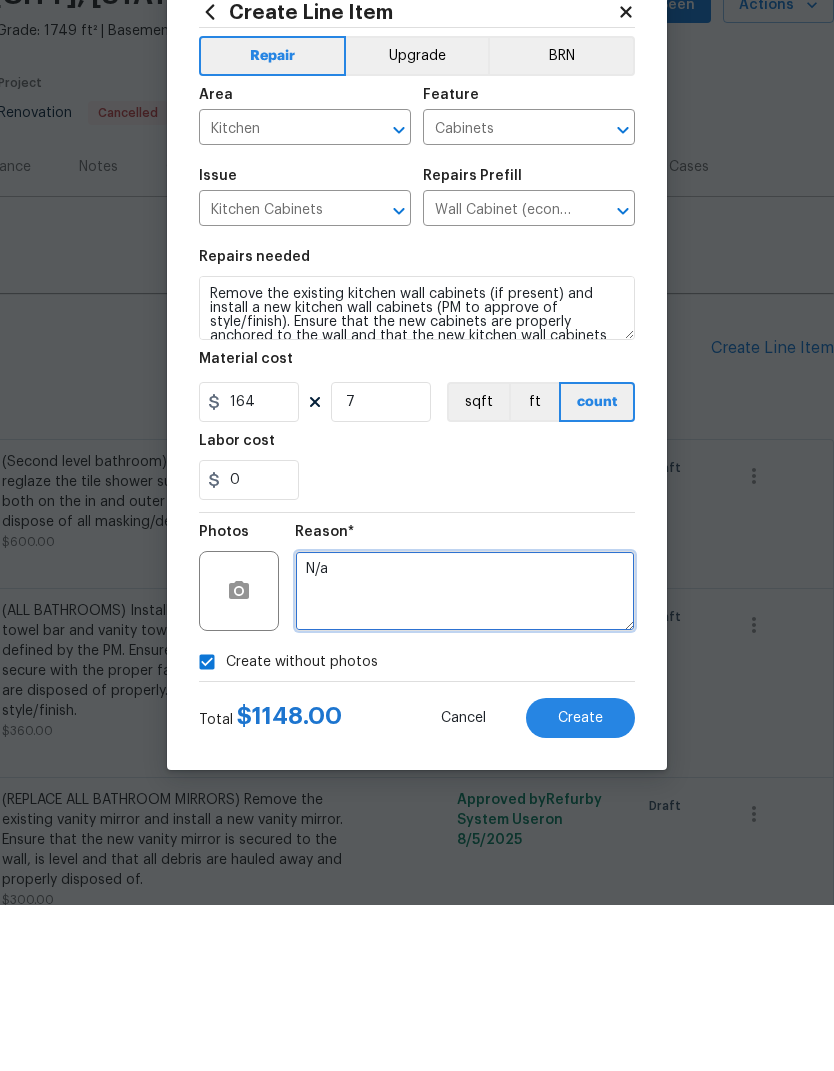 click on "N/a" at bounding box center (465, 757) 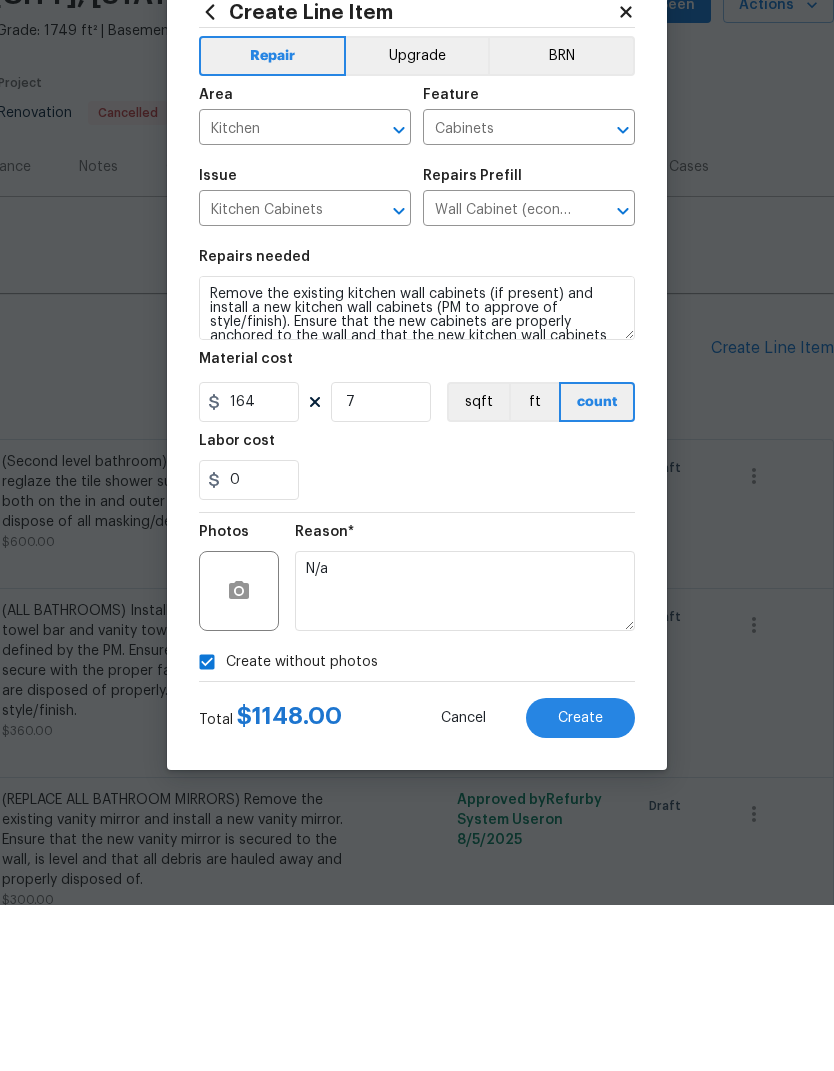 click on "Create without photos" at bounding box center [417, 828] 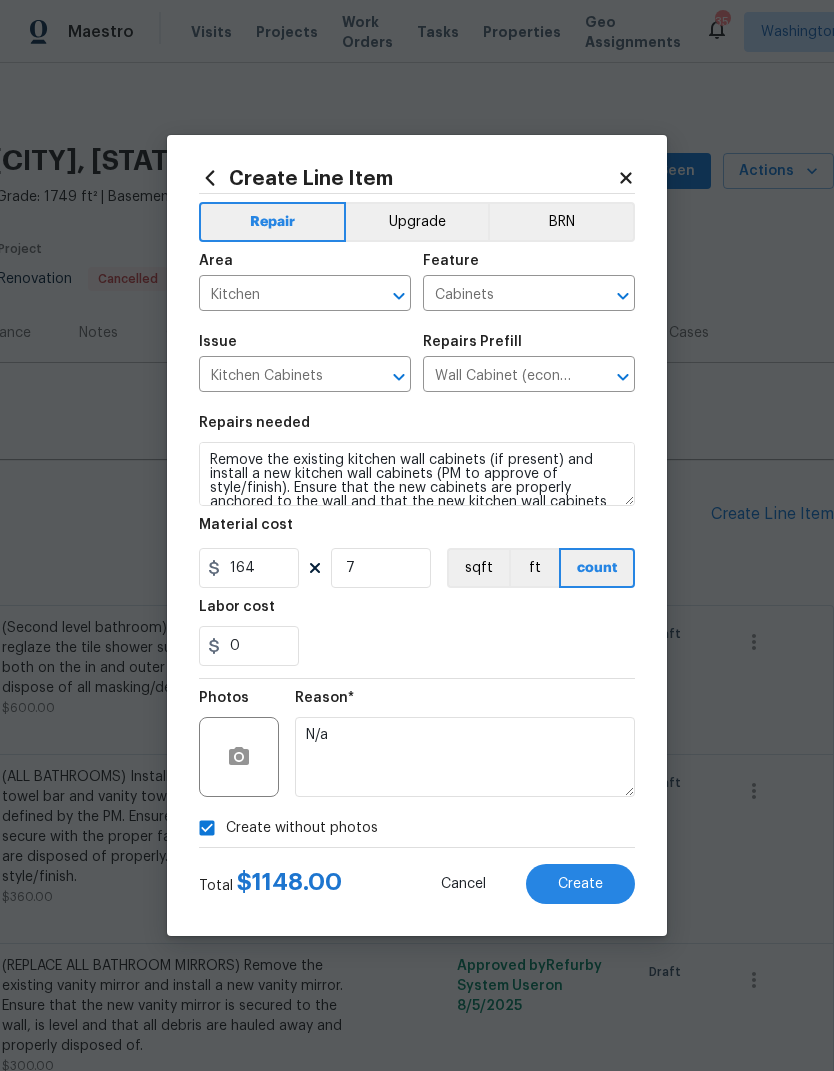 click on "Create" at bounding box center (580, 884) 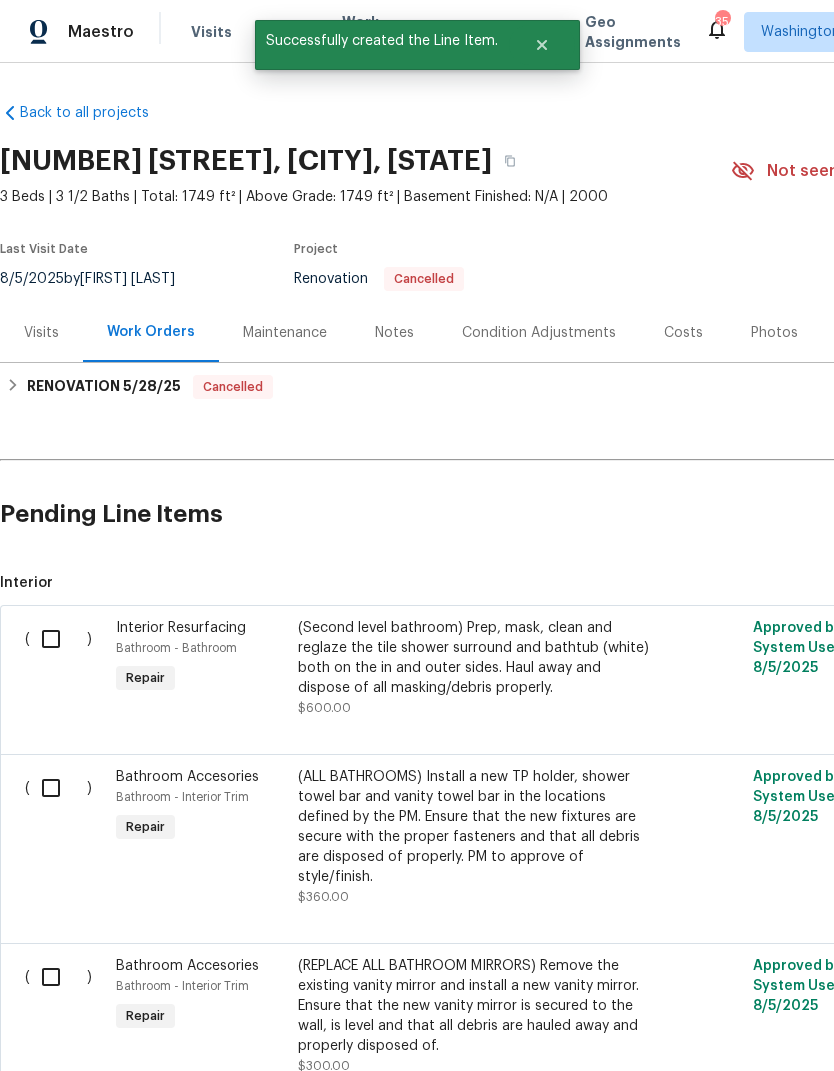 scroll, scrollTop: 0, scrollLeft: 0, axis: both 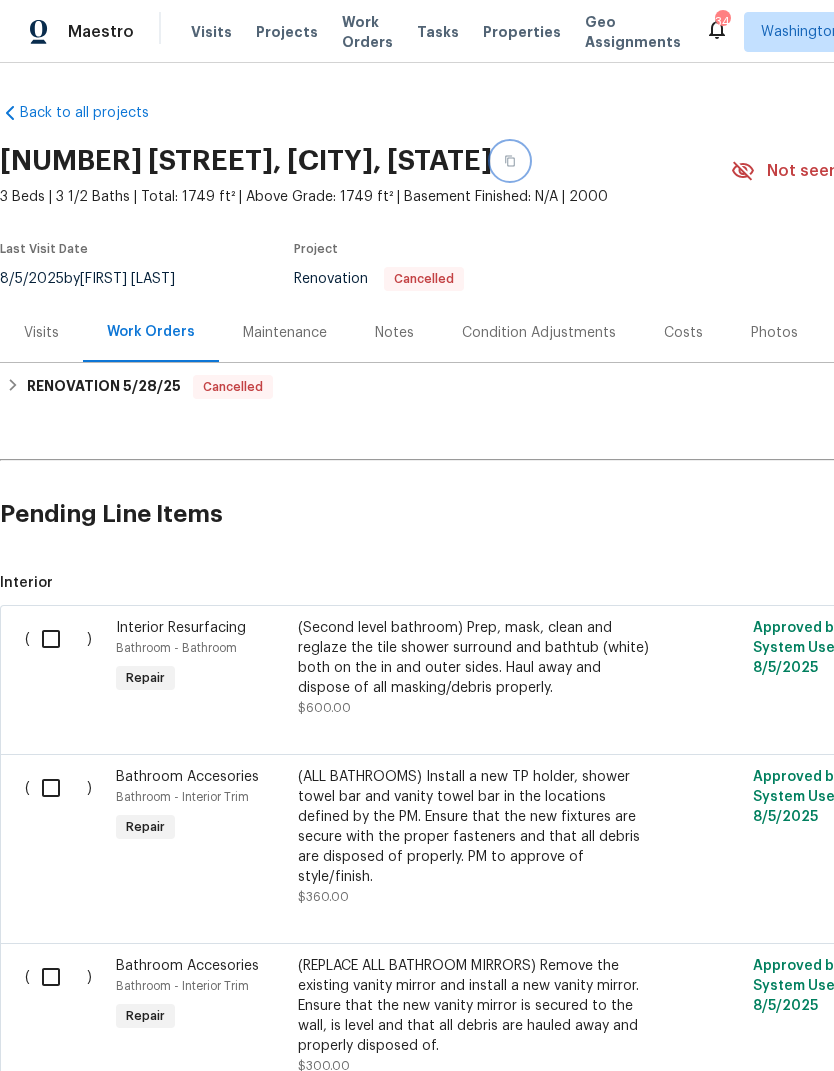 click at bounding box center (510, 161) 